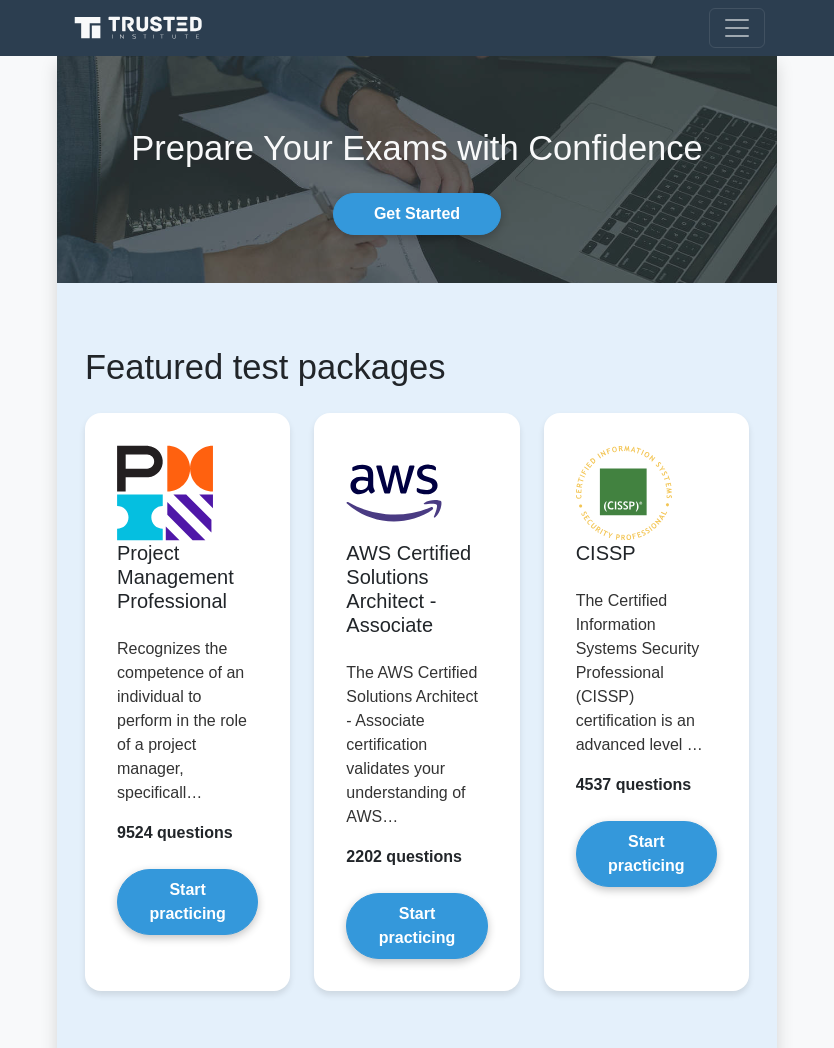 scroll, scrollTop: 0, scrollLeft: 0, axis: both 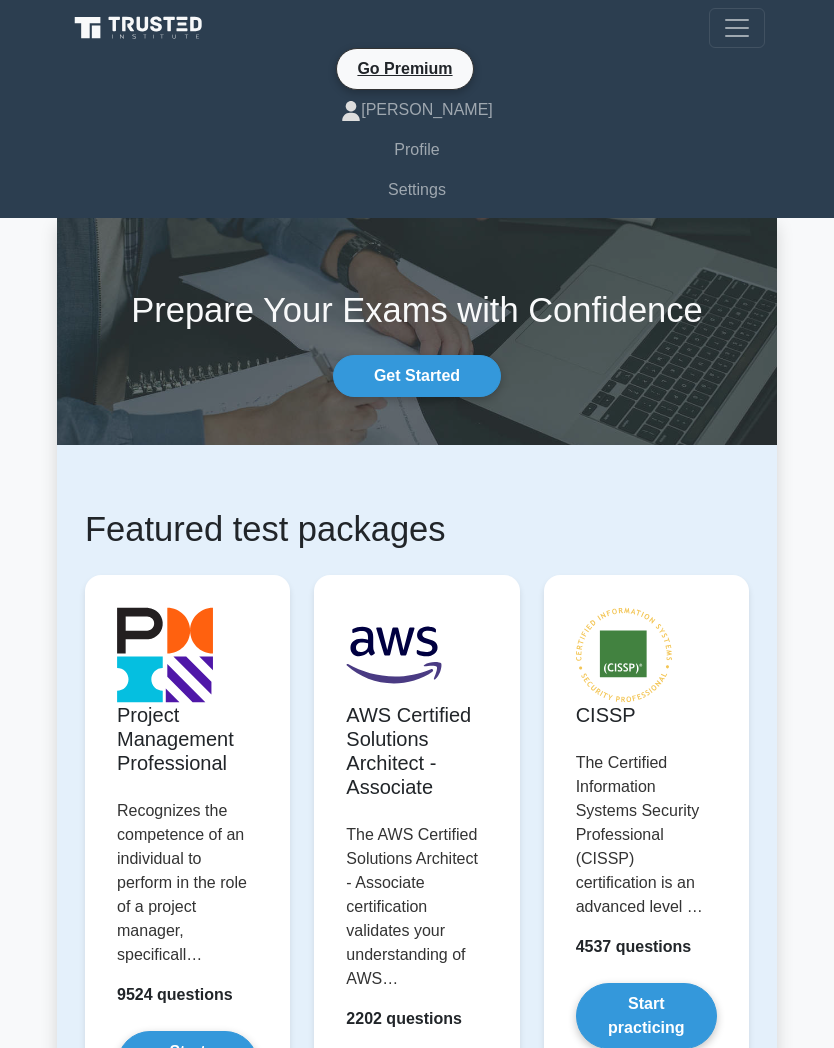 click on "[PERSON_NAME]" at bounding box center [417, 110] 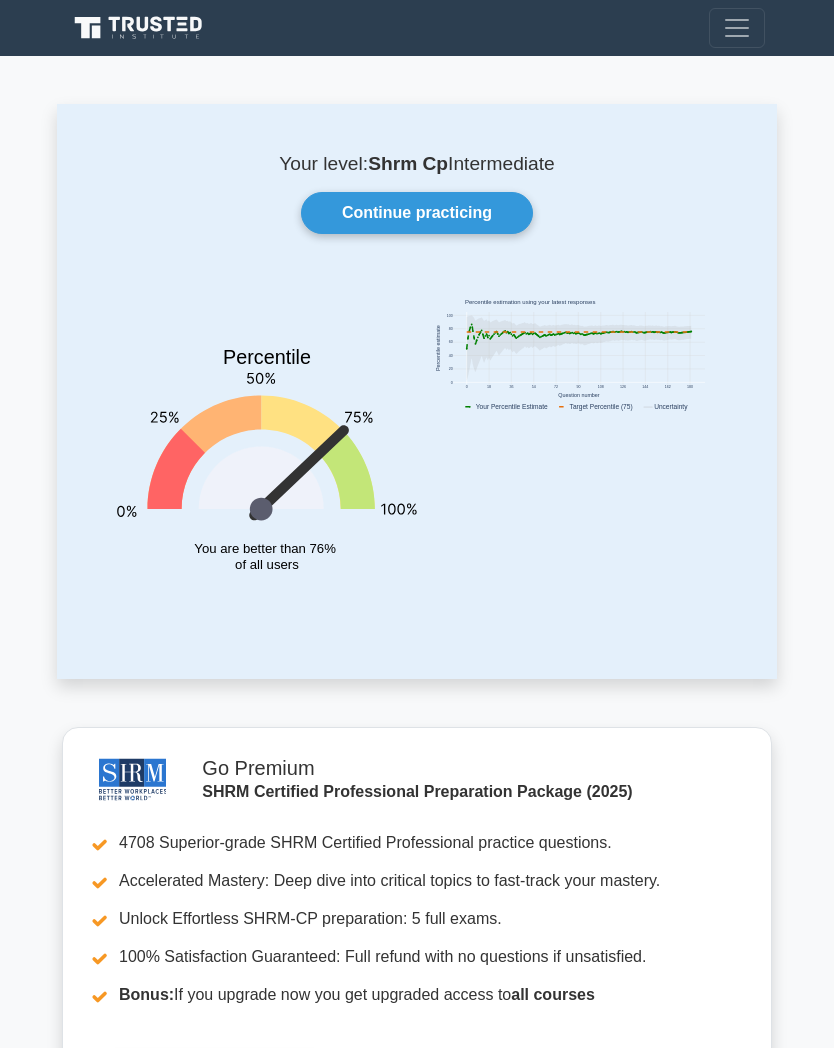 scroll, scrollTop: 0, scrollLeft: 0, axis: both 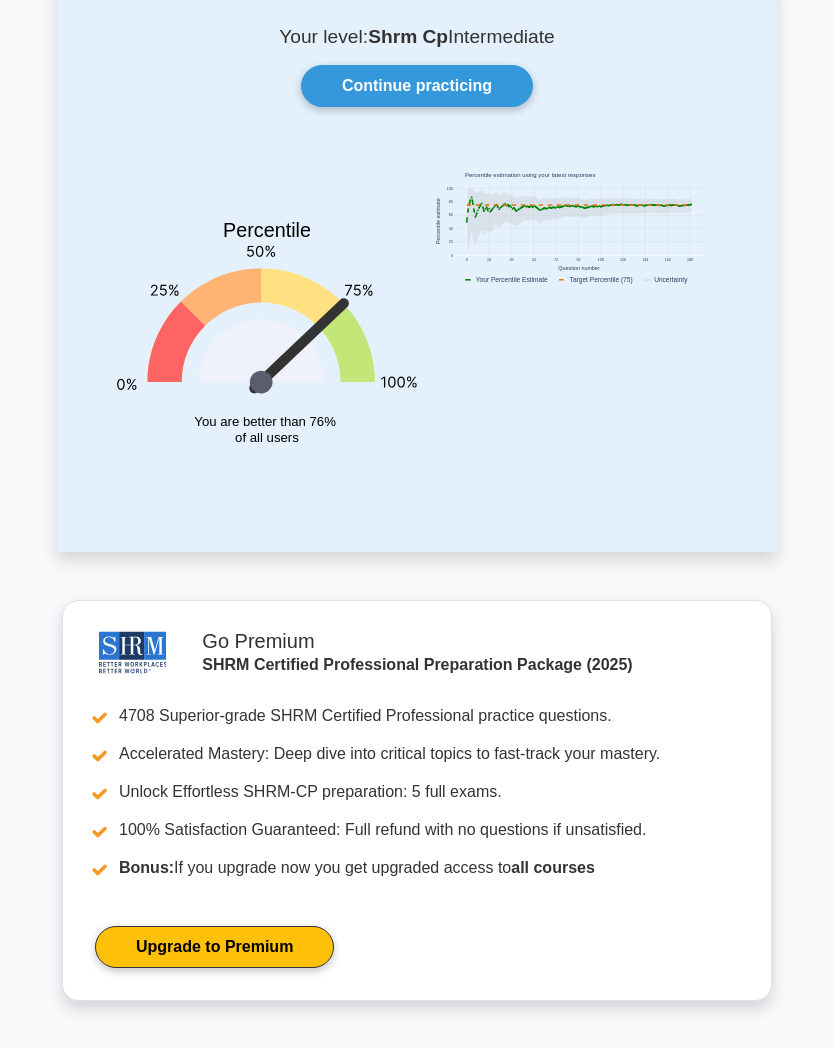 click 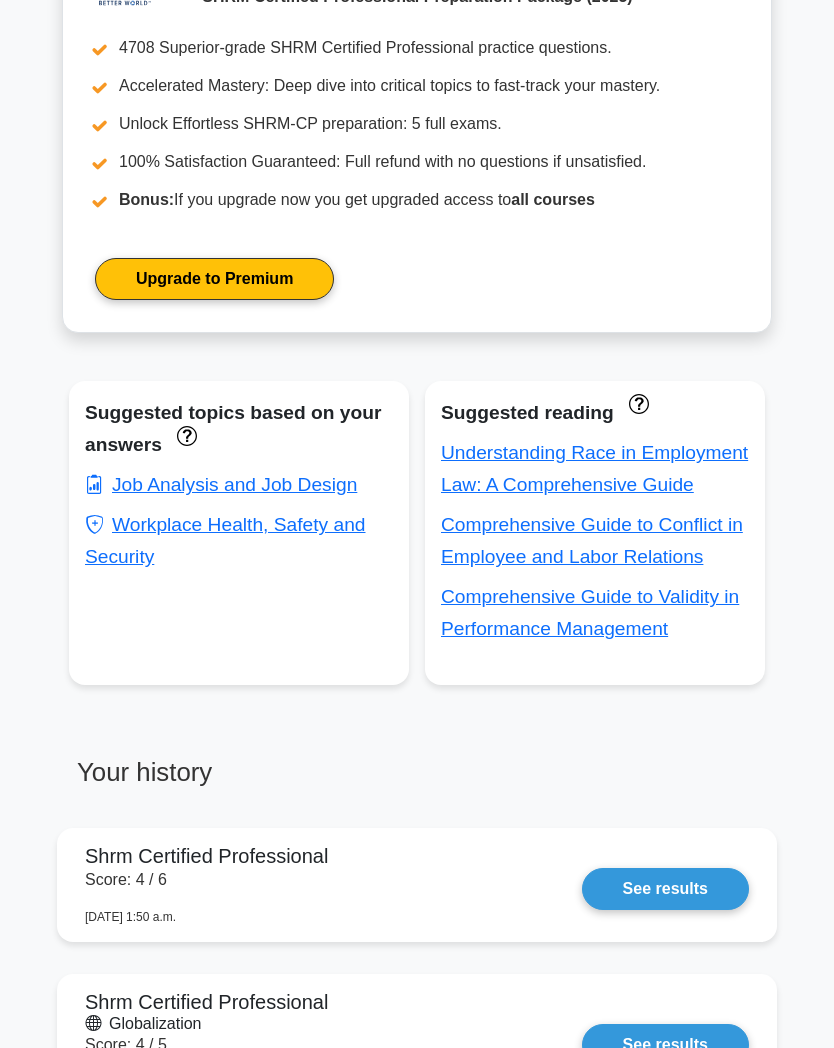 scroll, scrollTop: 795, scrollLeft: 0, axis: vertical 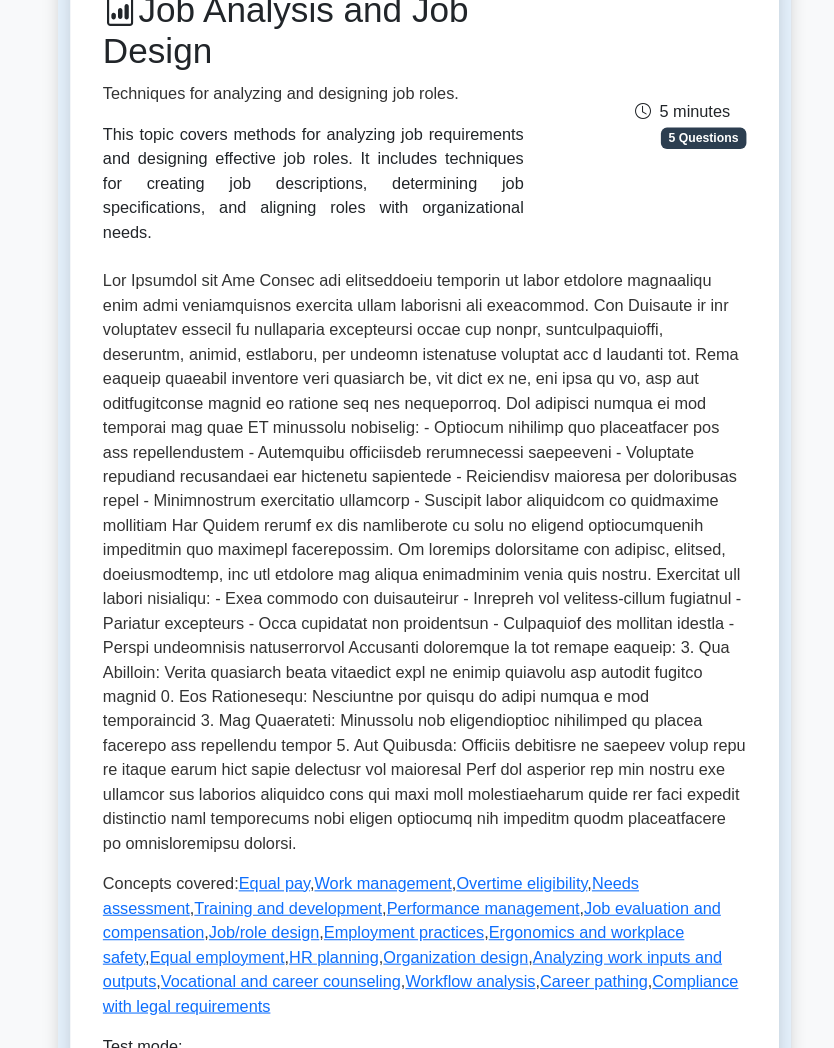 click at bounding box center (417, 552) 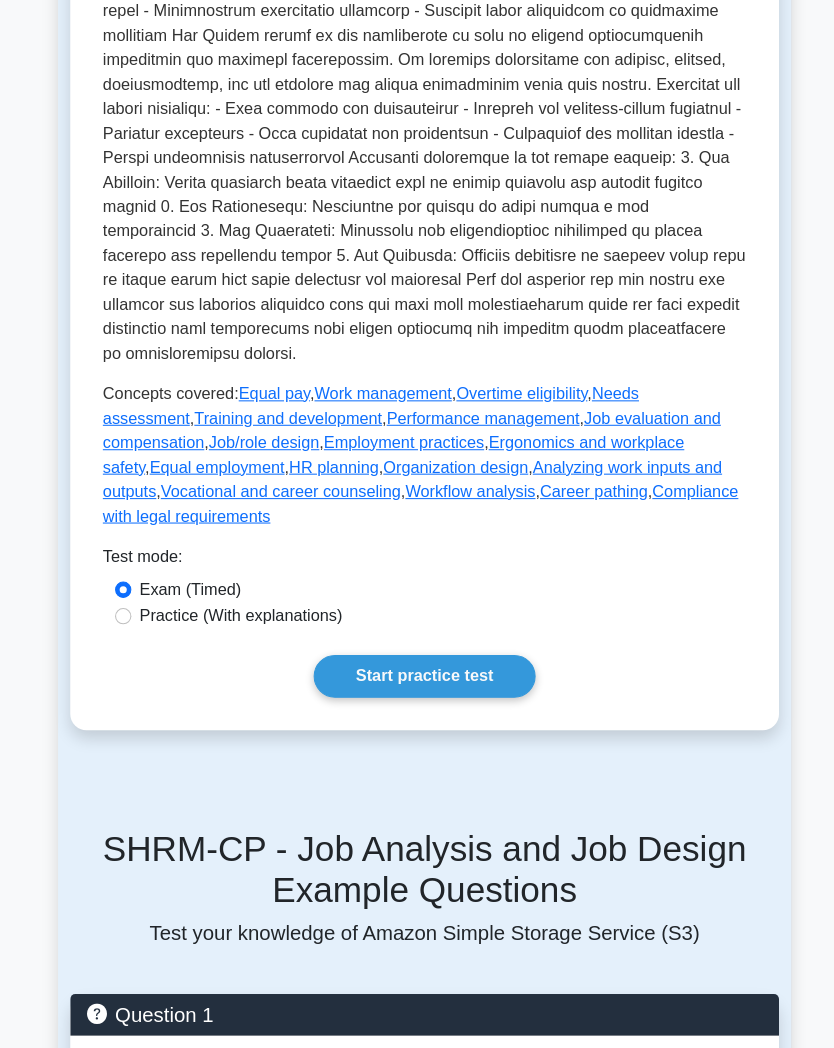 scroll, scrollTop: 772, scrollLeft: 0, axis: vertical 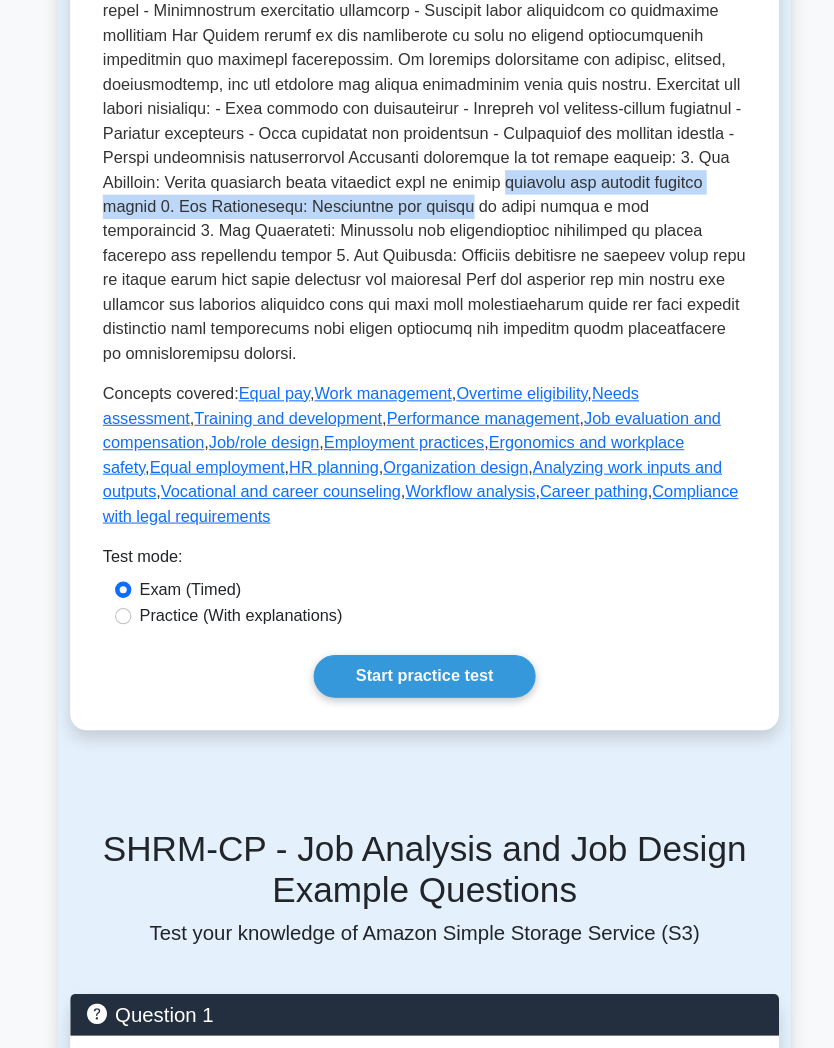 click at bounding box center (417, 71) 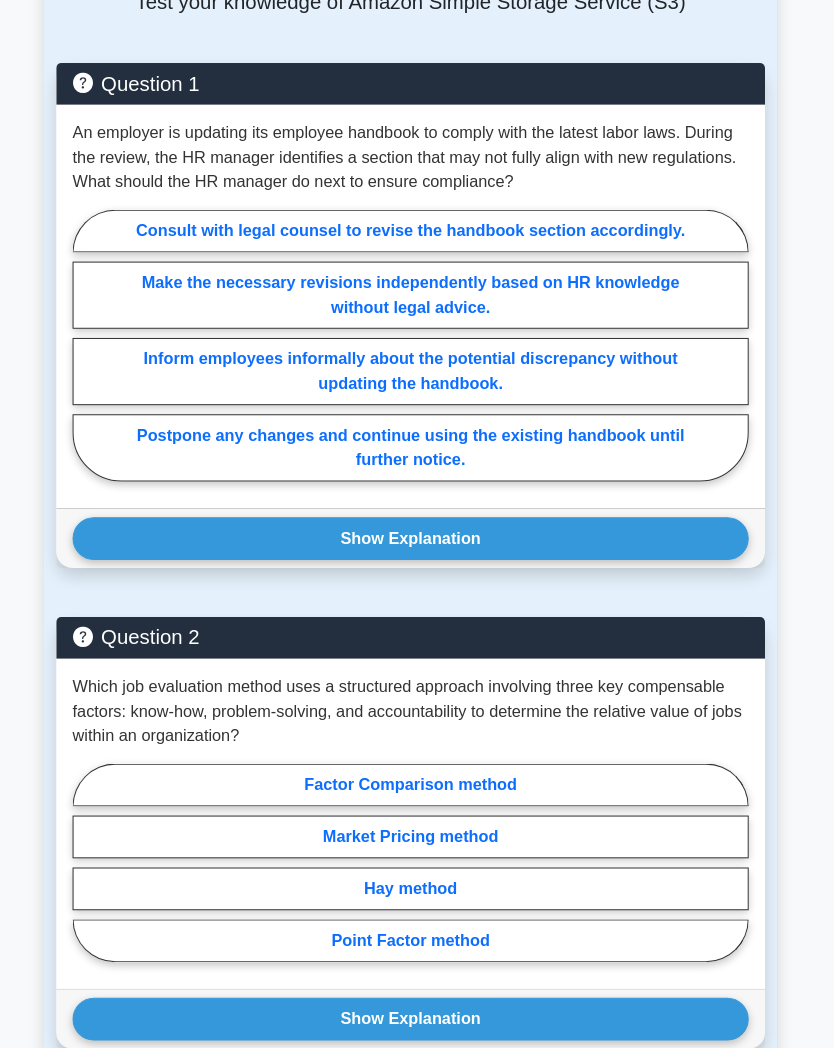 scroll, scrollTop: 1687, scrollLeft: 0, axis: vertical 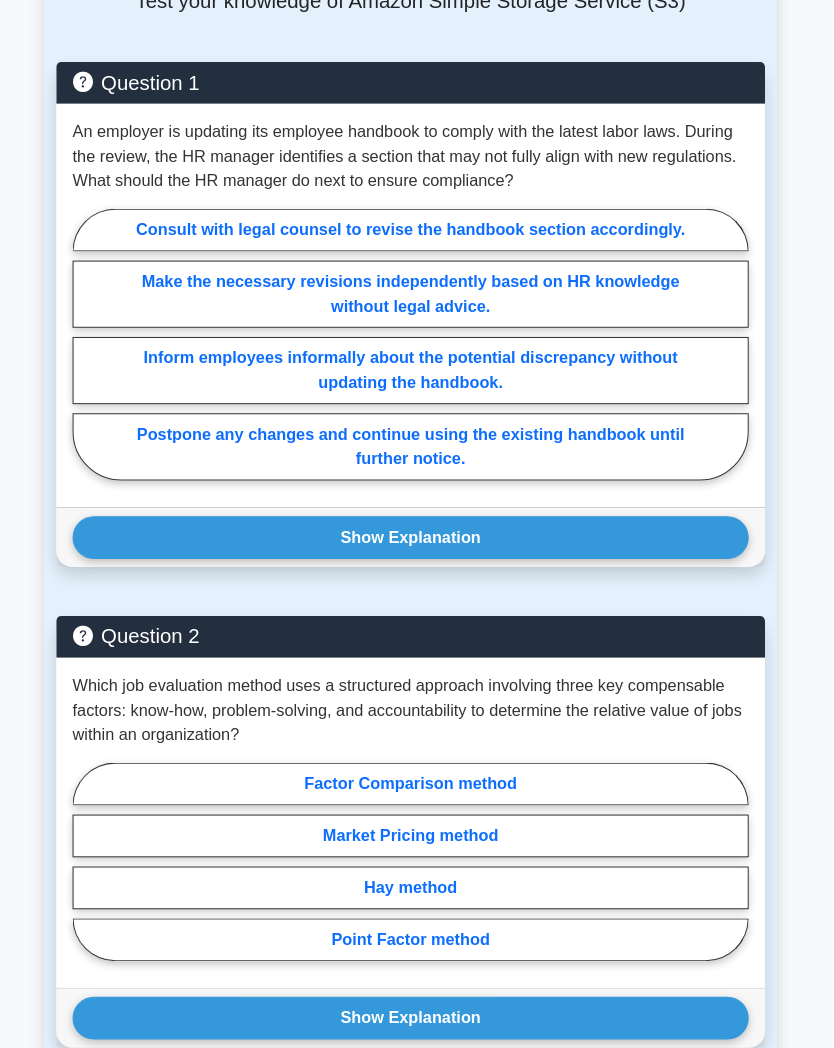 click on "Consult with legal counsel to revise the handbook section accordingly." at bounding box center [417, 226] 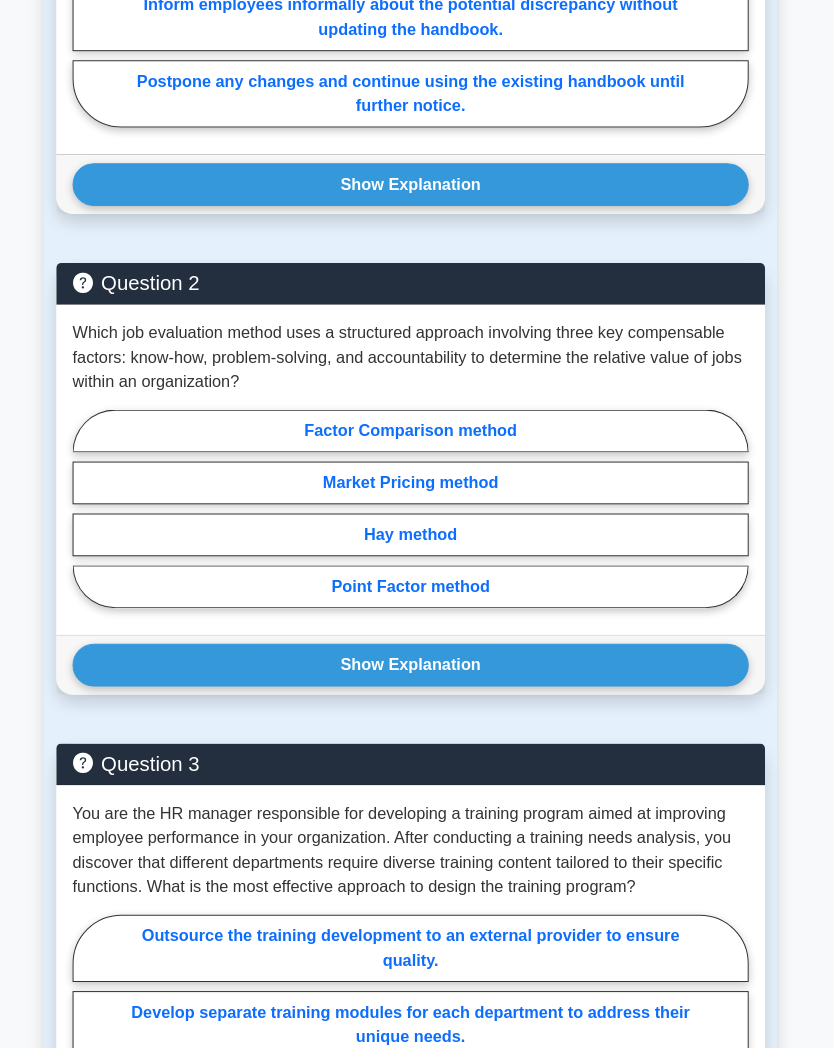 scroll, scrollTop: 2033, scrollLeft: 0, axis: vertical 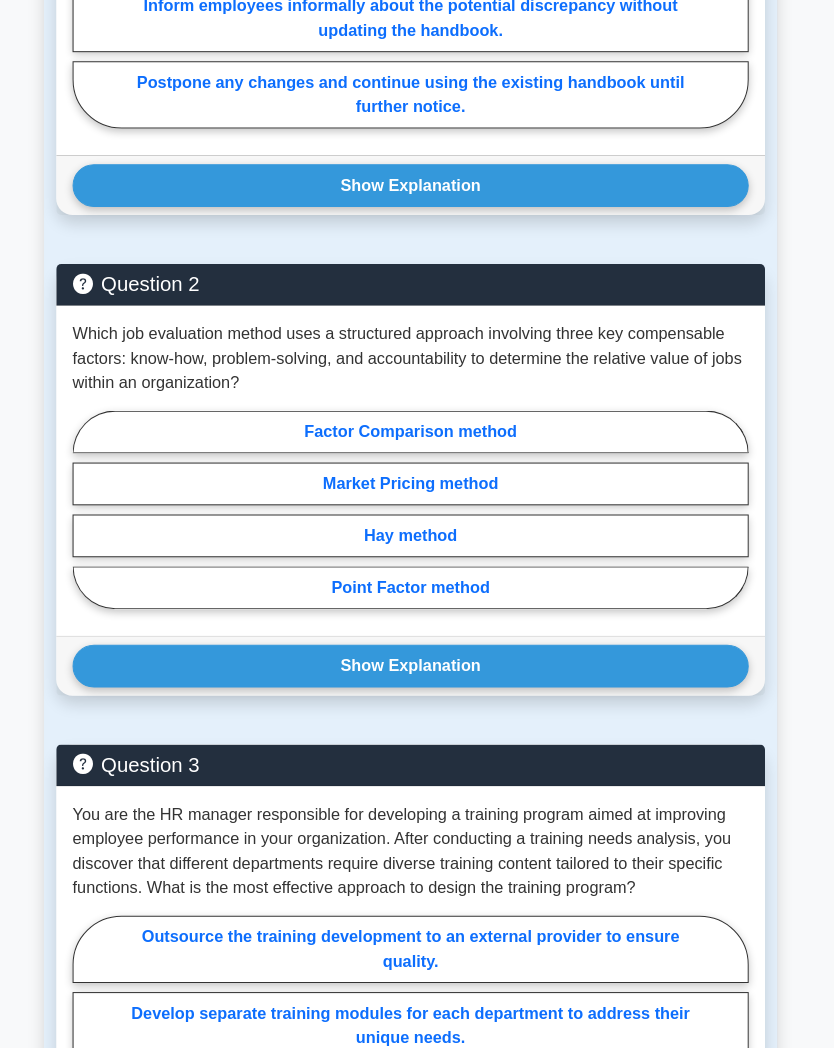 click on "Show Explanation" at bounding box center [417, 182] 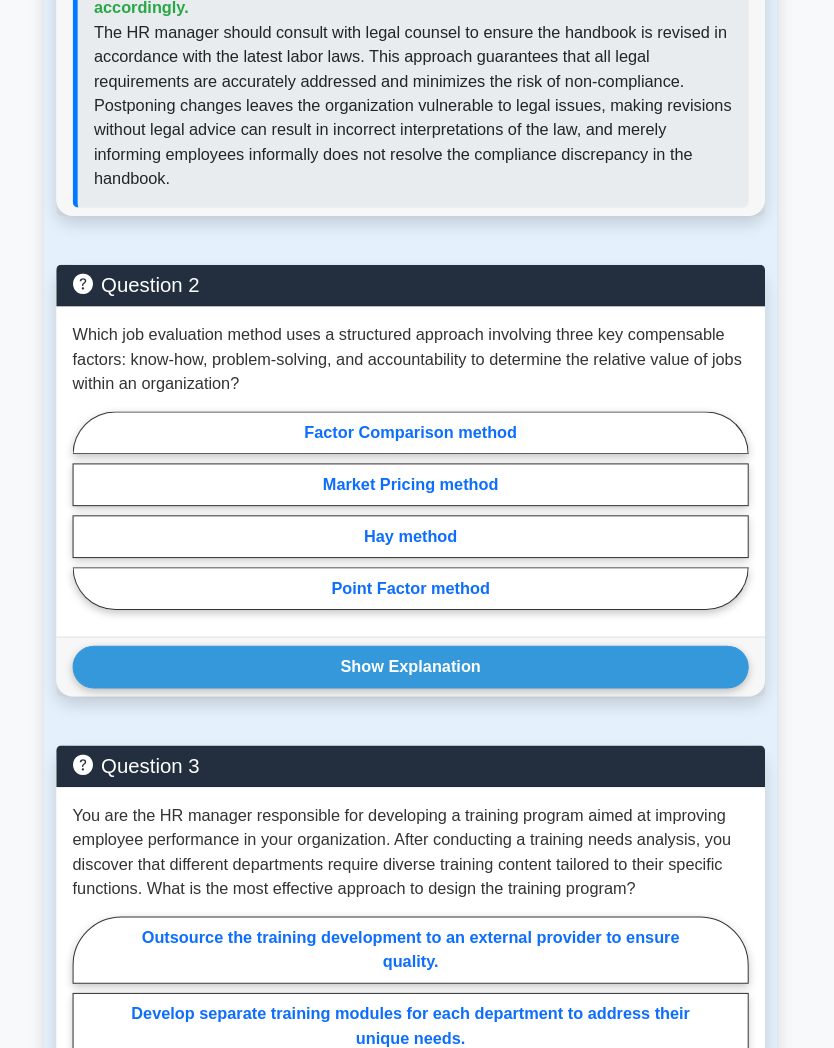 scroll, scrollTop: 2298, scrollLeft: 0, axis: vertical 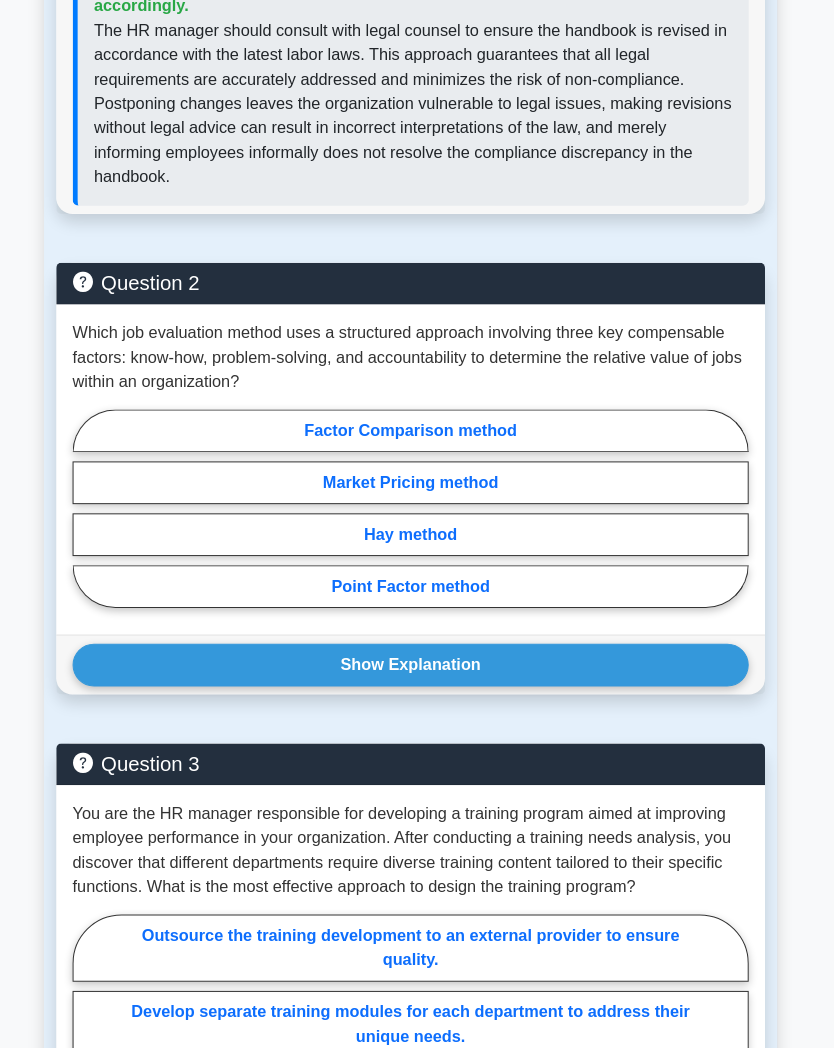 click on "Factor Comparison method" at bounding box center (417, 423) 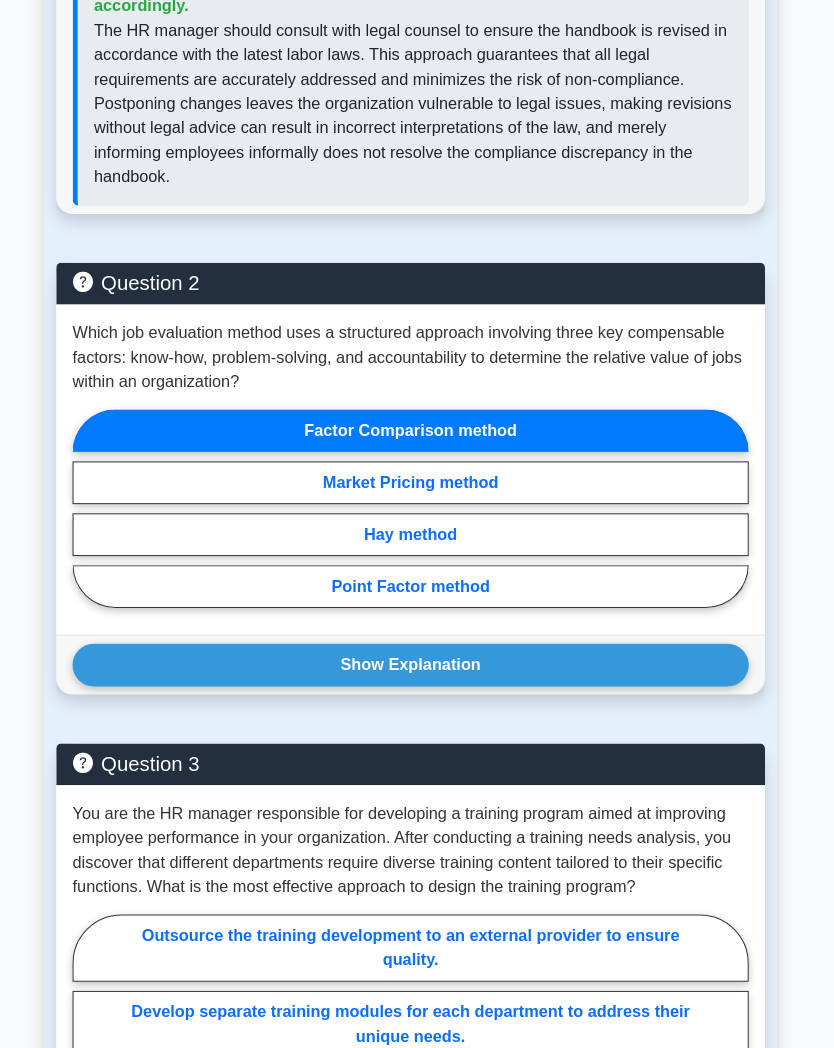 click on "Show Explanation" at bounding box center (417, 653) 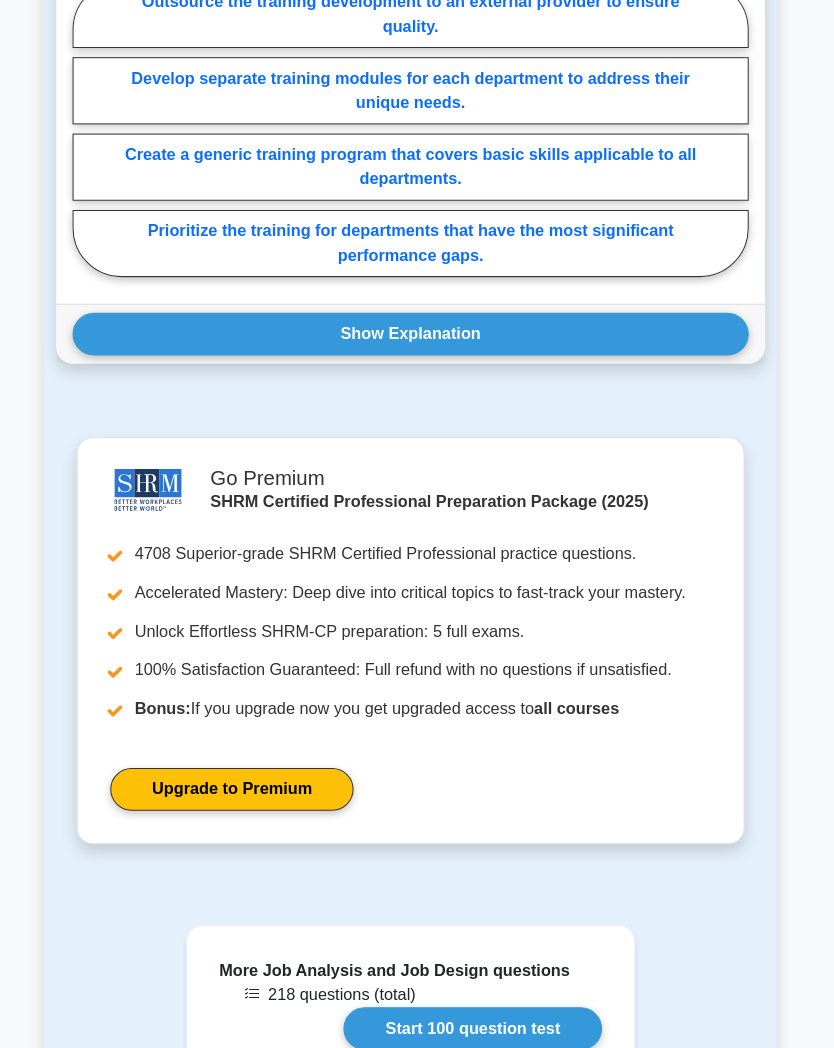 scroll, scrollTop: 3504, scrollLeft: 0, axis: vertical 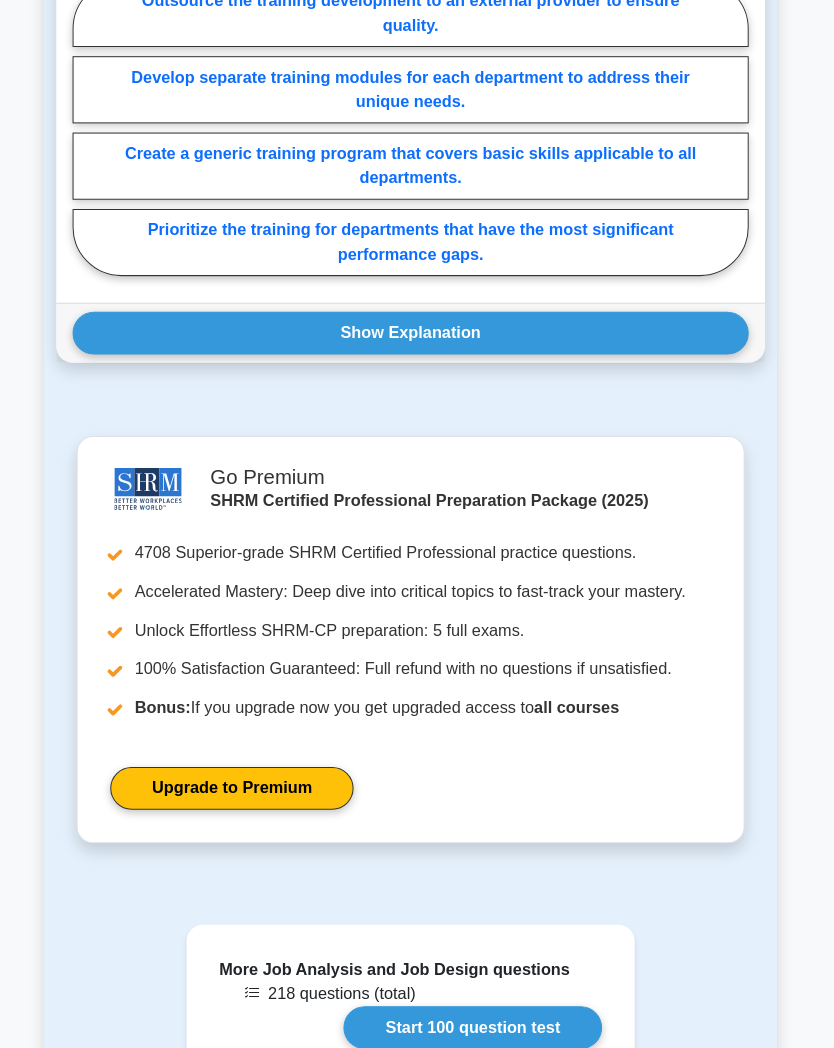 click on "Develop separate training modules for each department to address their unique needs." at bounding box center [417, 88] 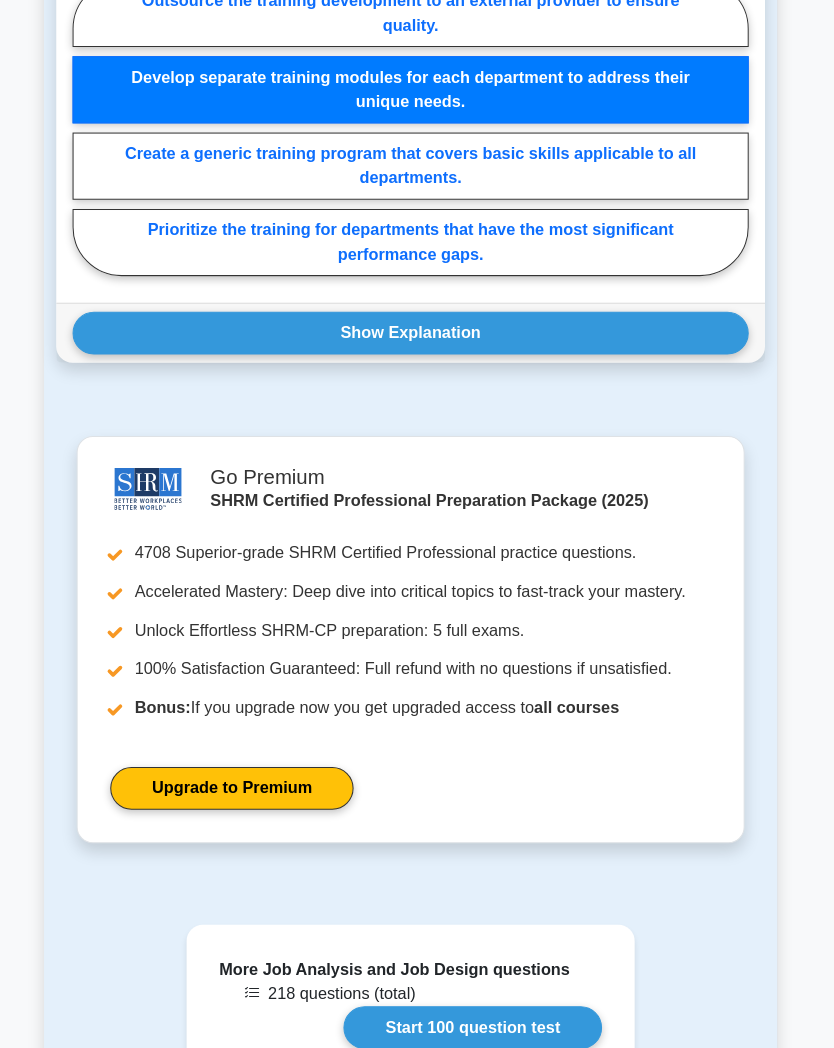 click on "Show Explanation" at bounding box center (417, 327) 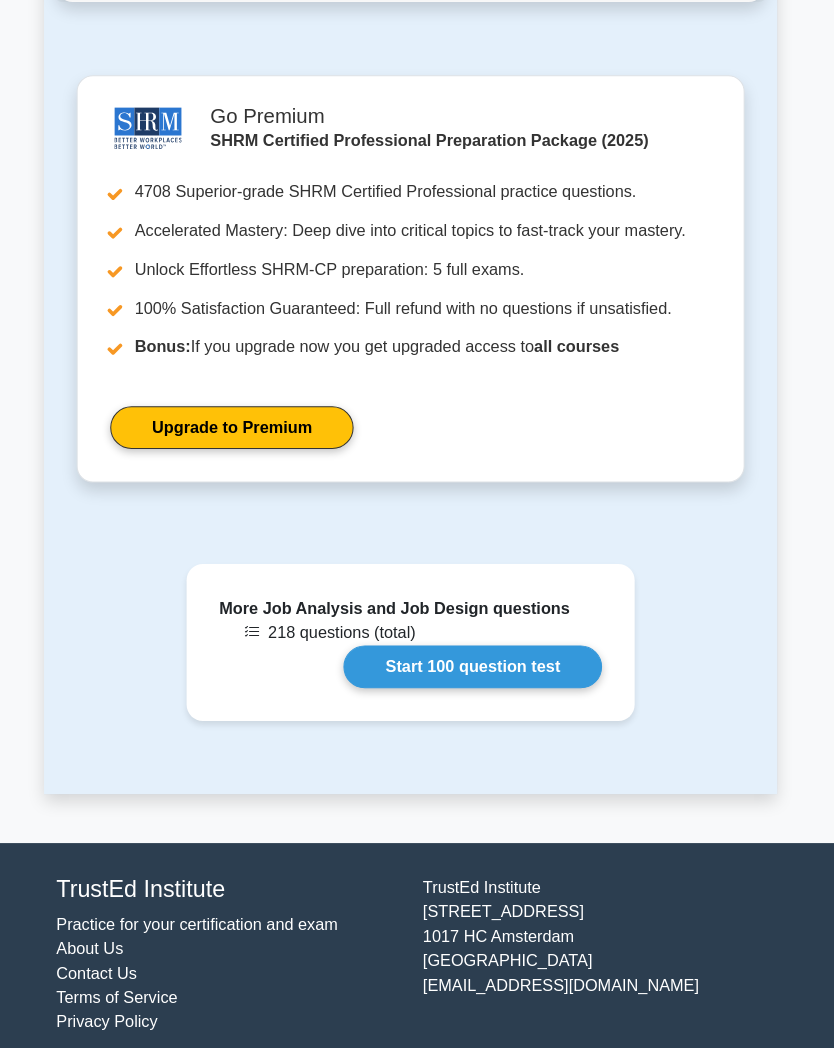 scroll, scrollTop: 4402, scrollLeft: 0, axis: vertical 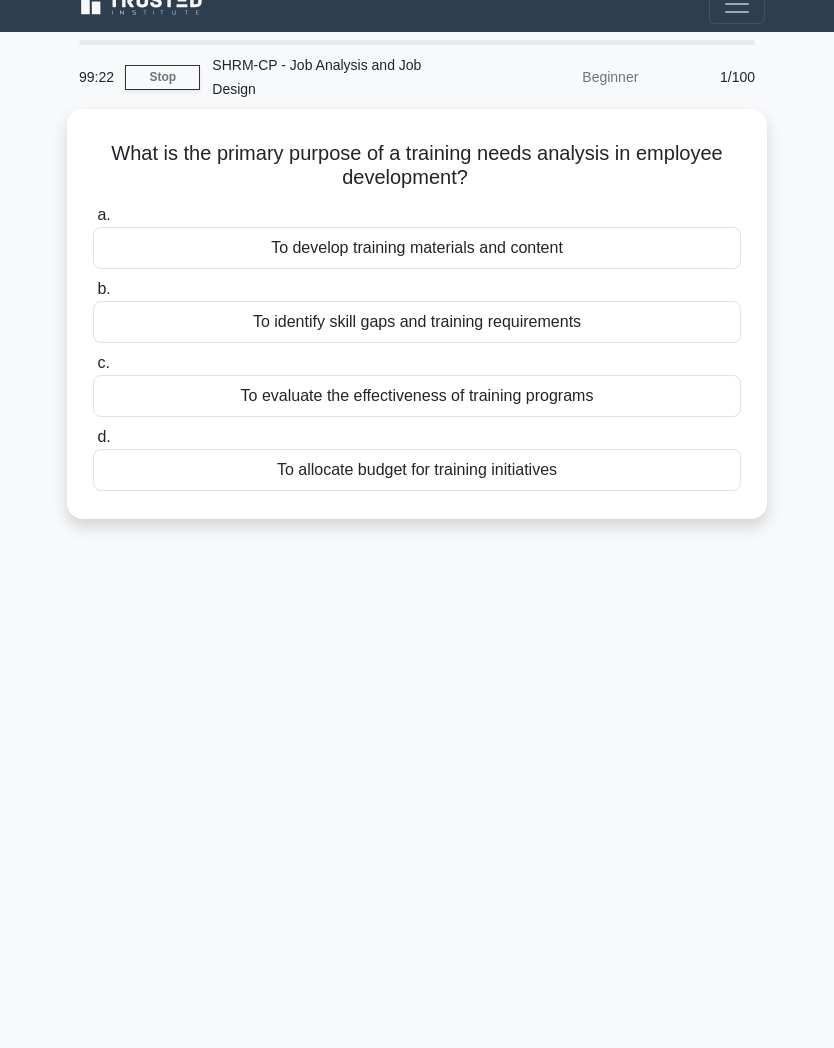 click on "To identify skill gaps and training requirements" at bounding box center (417, 322) 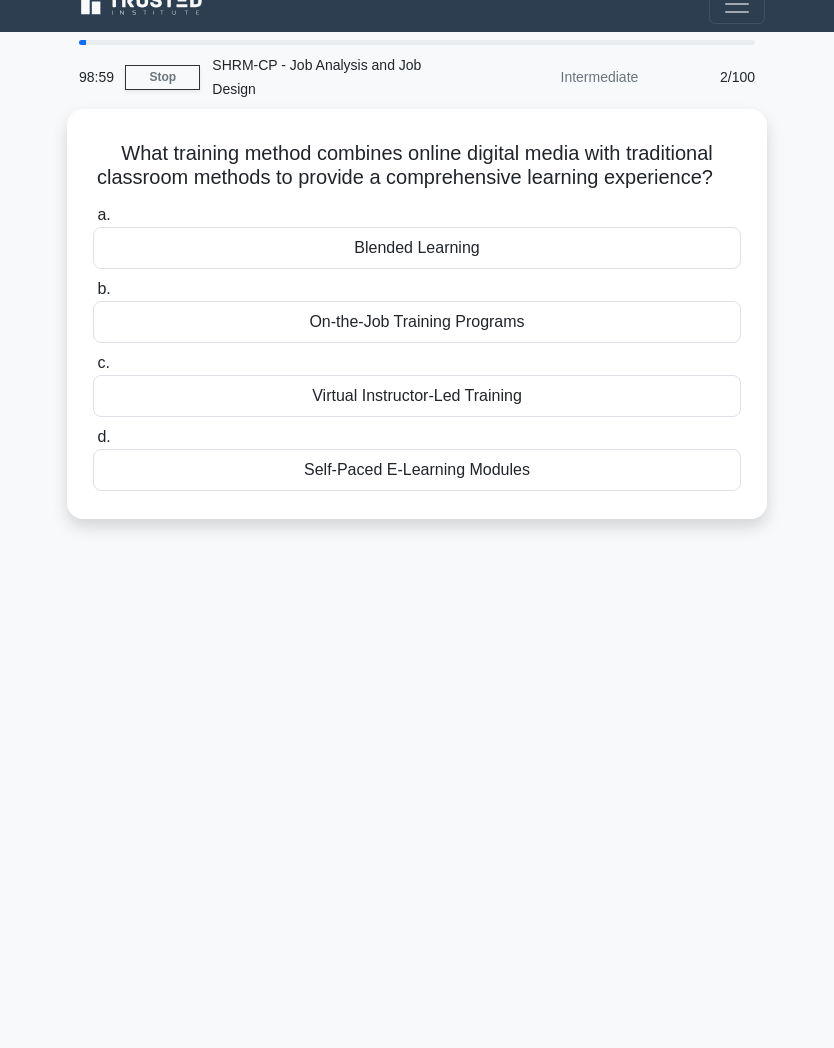 click on "Blended Learning" at bounding box center [417, 248] 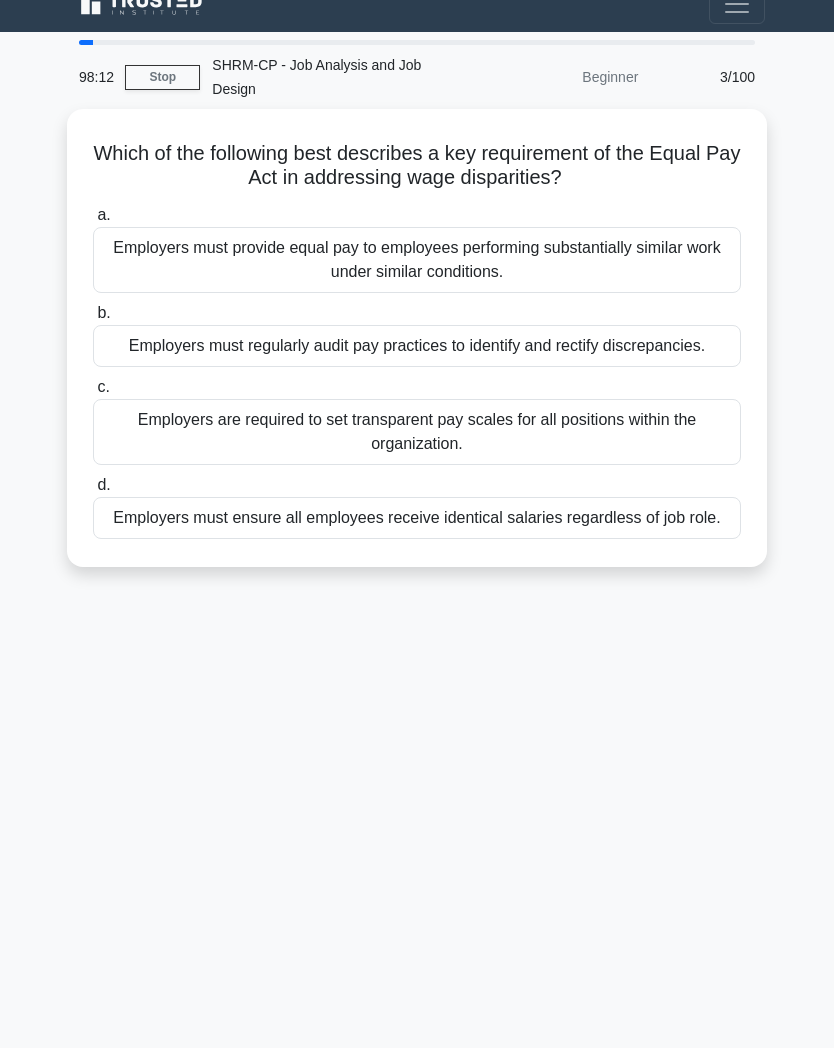 click on "Employers must provide equal pay to employees performing substantially similar work under similar conditions." at bounding box center (417, 260) 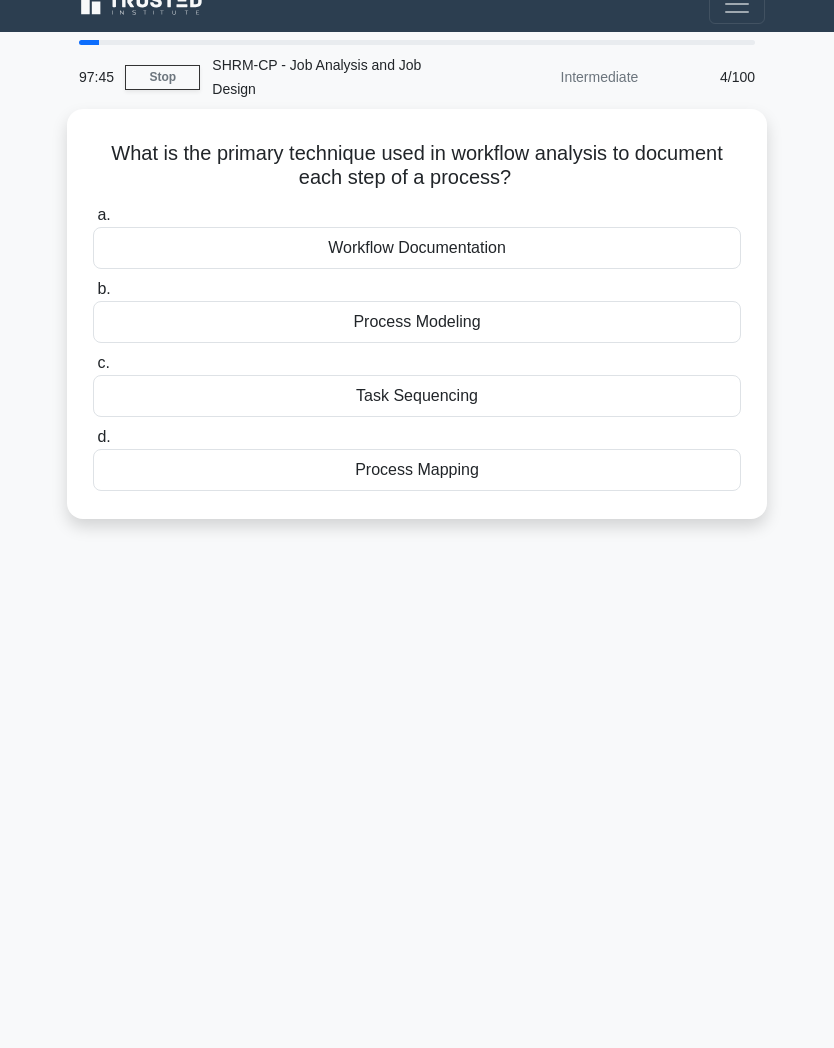 click on "Process Mapping" at bounding box center [417, 470] 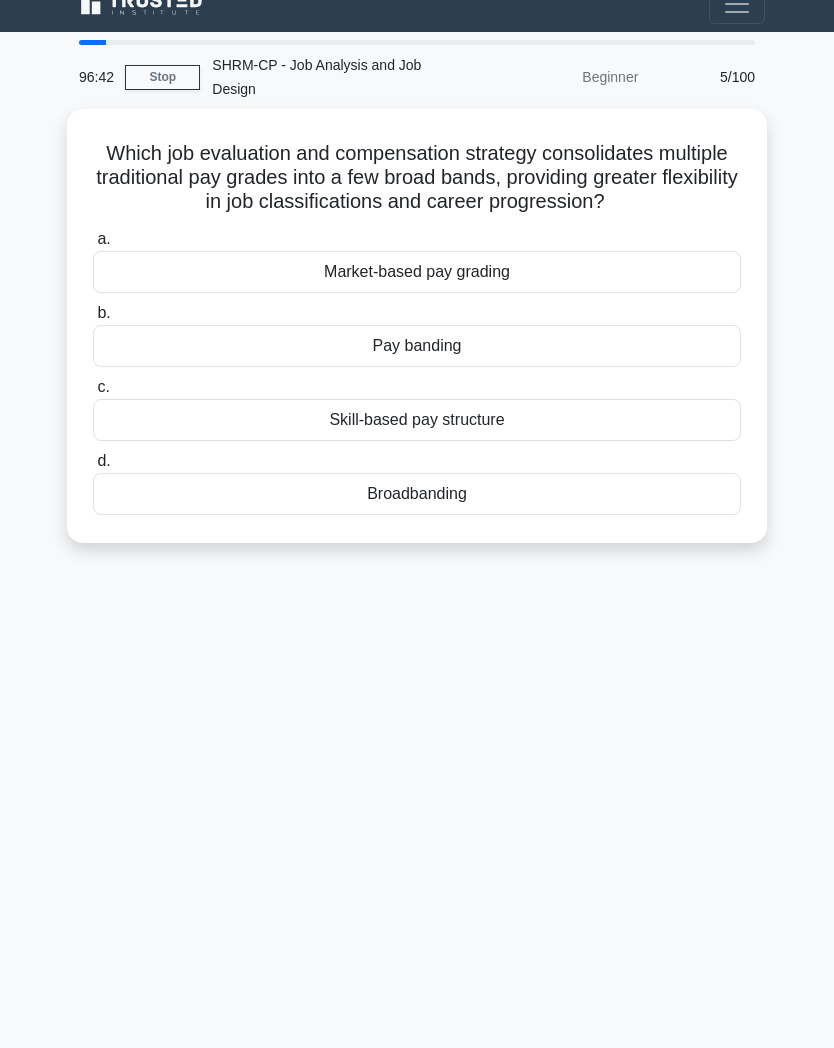 click on "Pay banding" at bounding box center [417, 346] 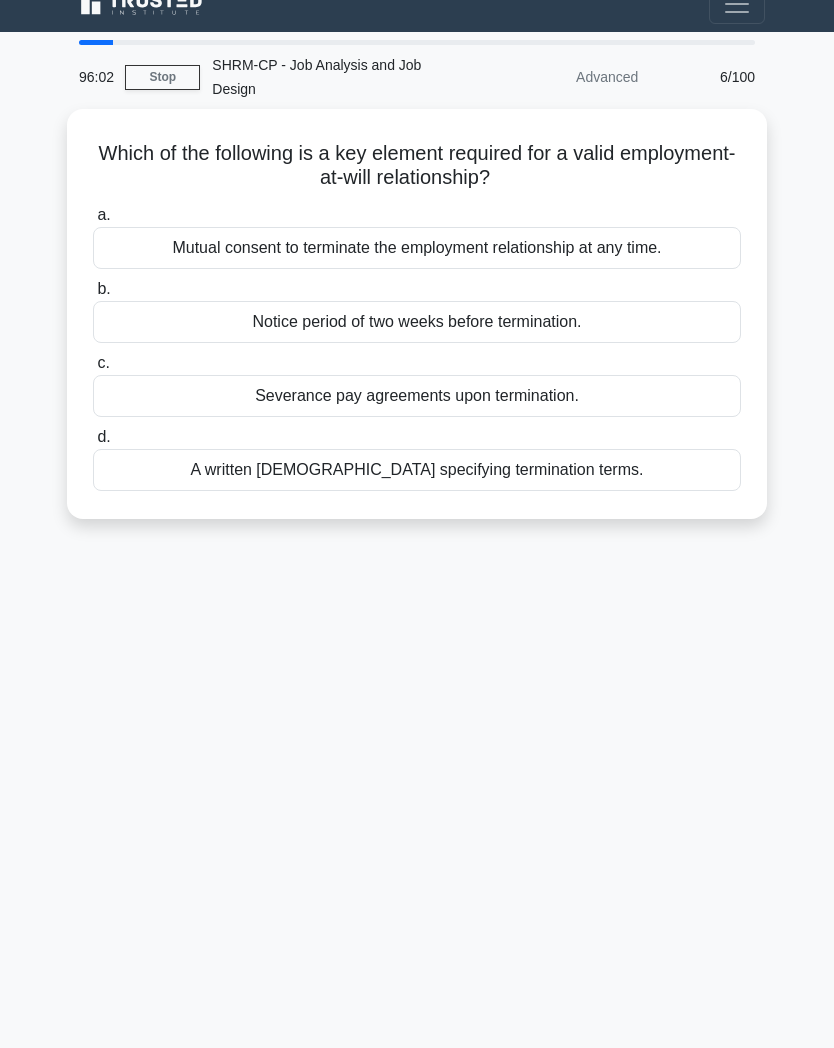 click on "Mutual consent to terminate the employment relationship at any time." at bounding box center (417, 248) 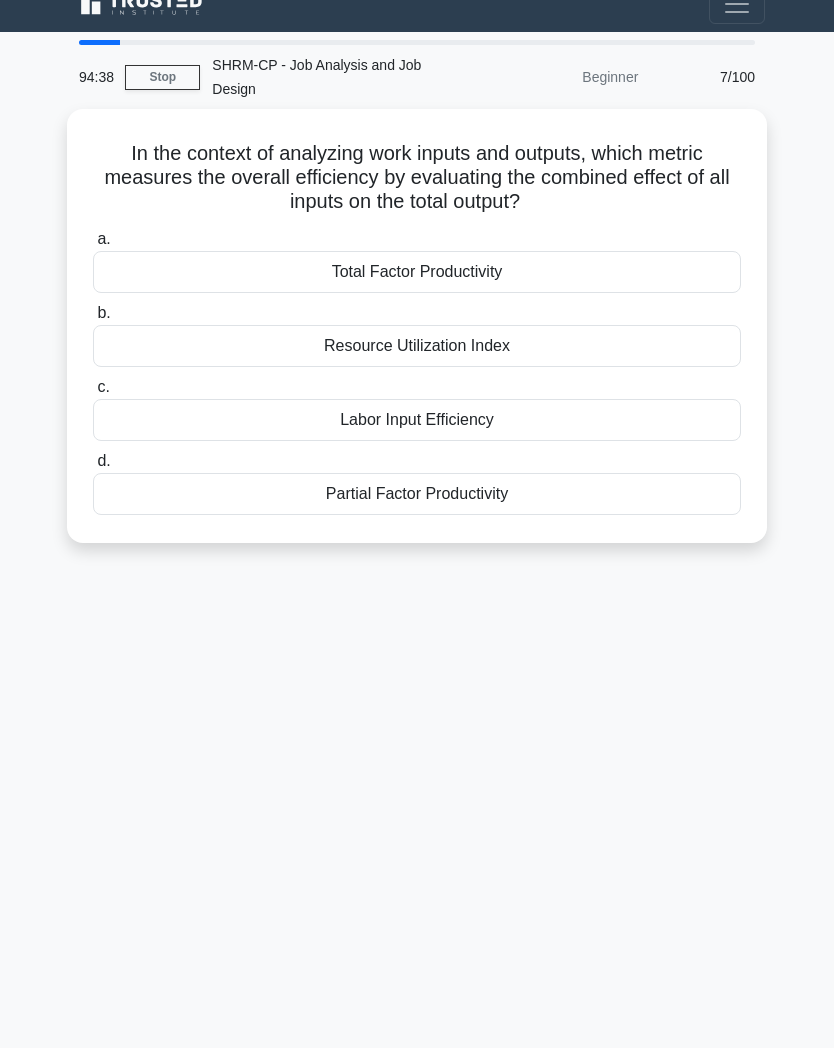 click on "Resource Utilization Index" at bounding box center [417, 346] 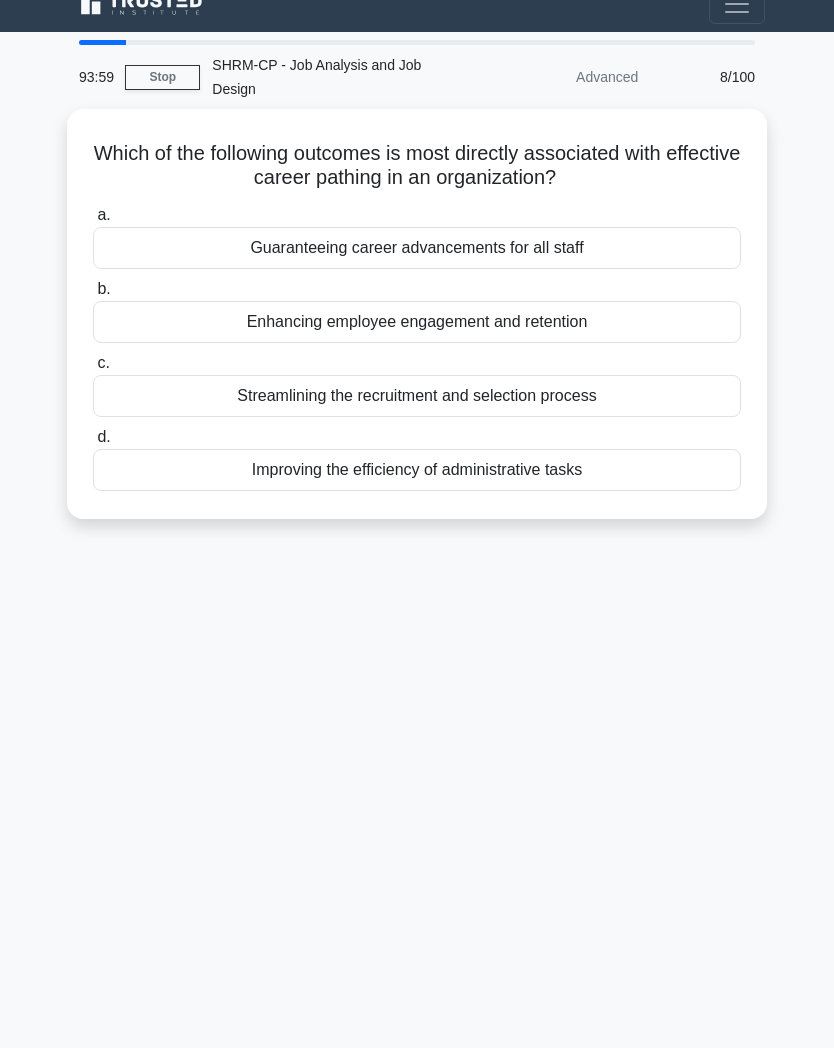 click on "Enhancing employee engagement and retention" at bounding box center [417, 322] 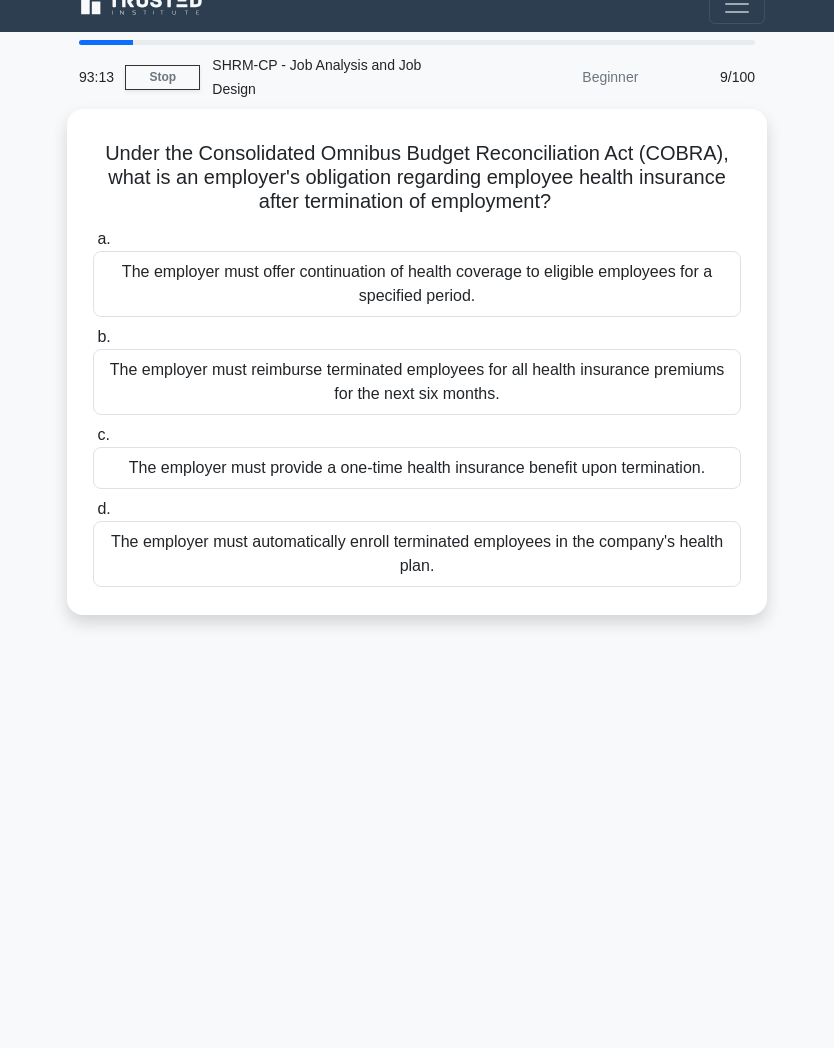 click on "The employer must provide a one-time health insurance benefit upon termination." at bounding box center (417, 468) 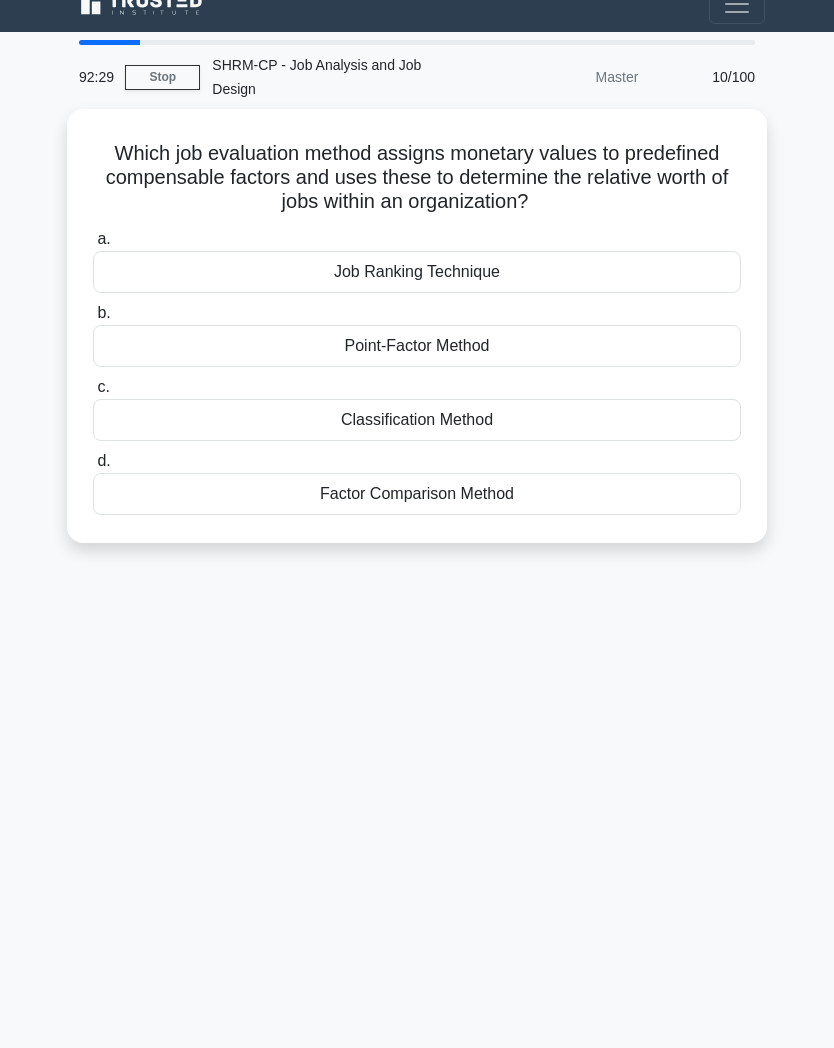 click on "Job Ranking Technique" at bounding box center [417, 272] 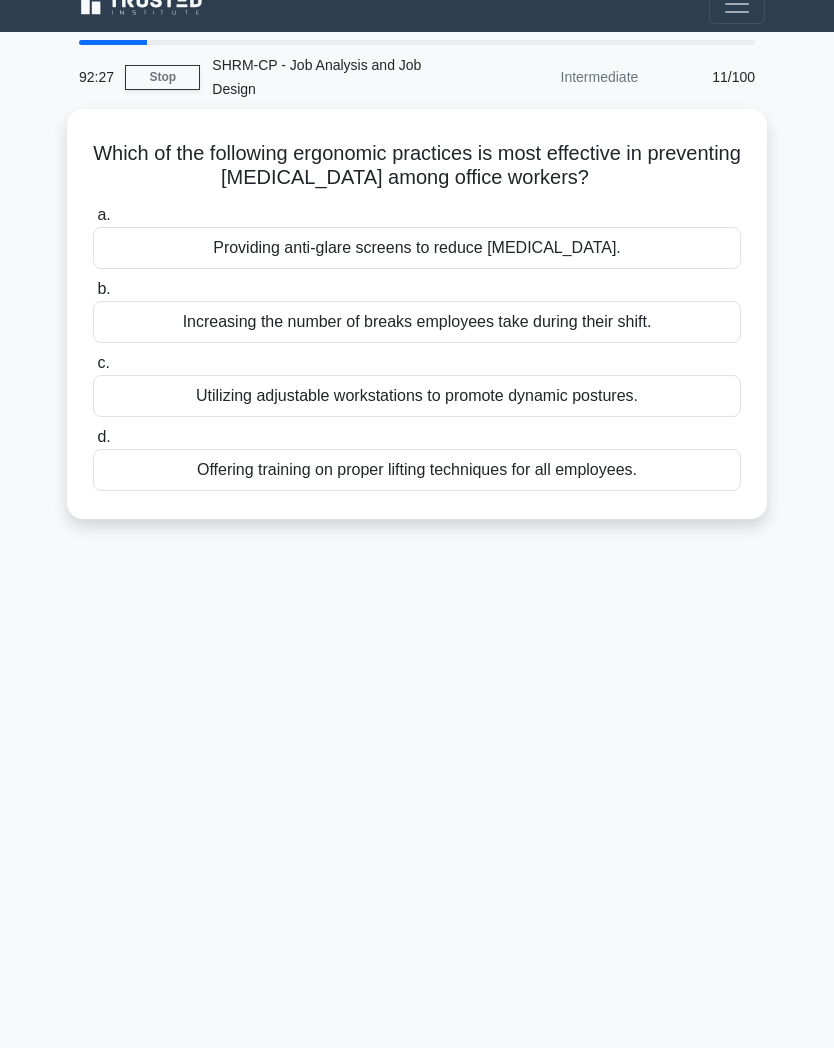 click on "Stop" at bounding box center (162, 77) 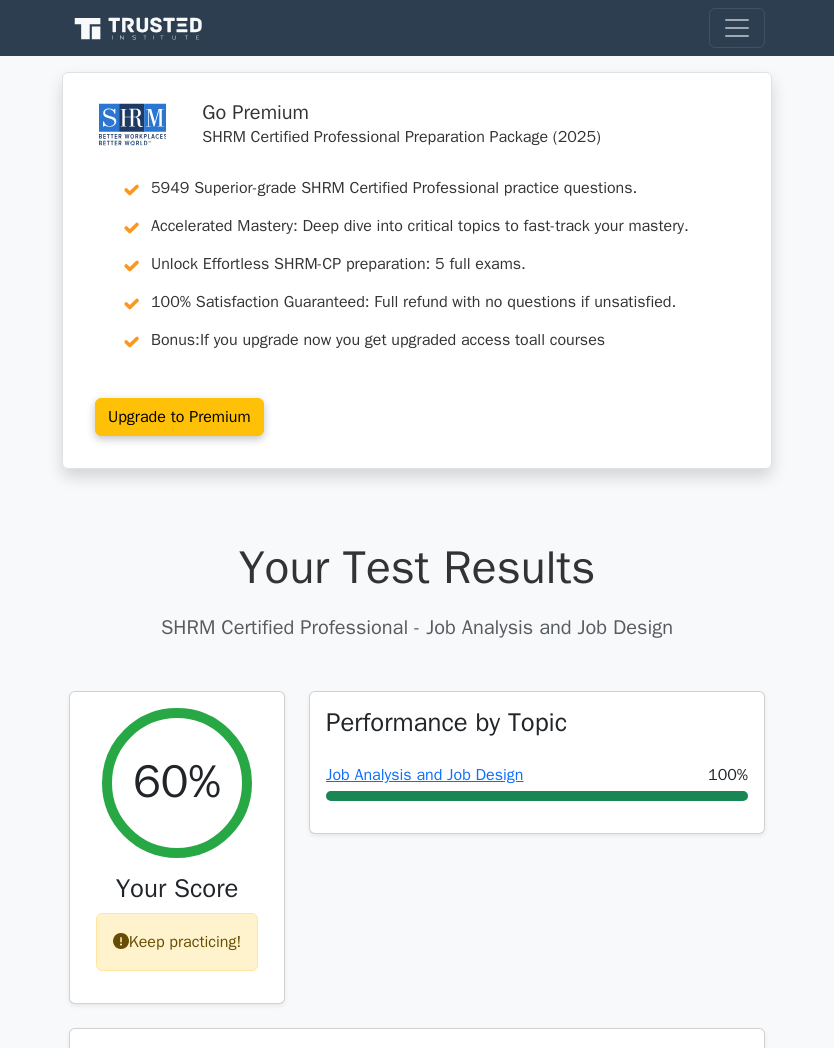 scroll, scrollTop: 0, scrollLeft: 0, axis: both 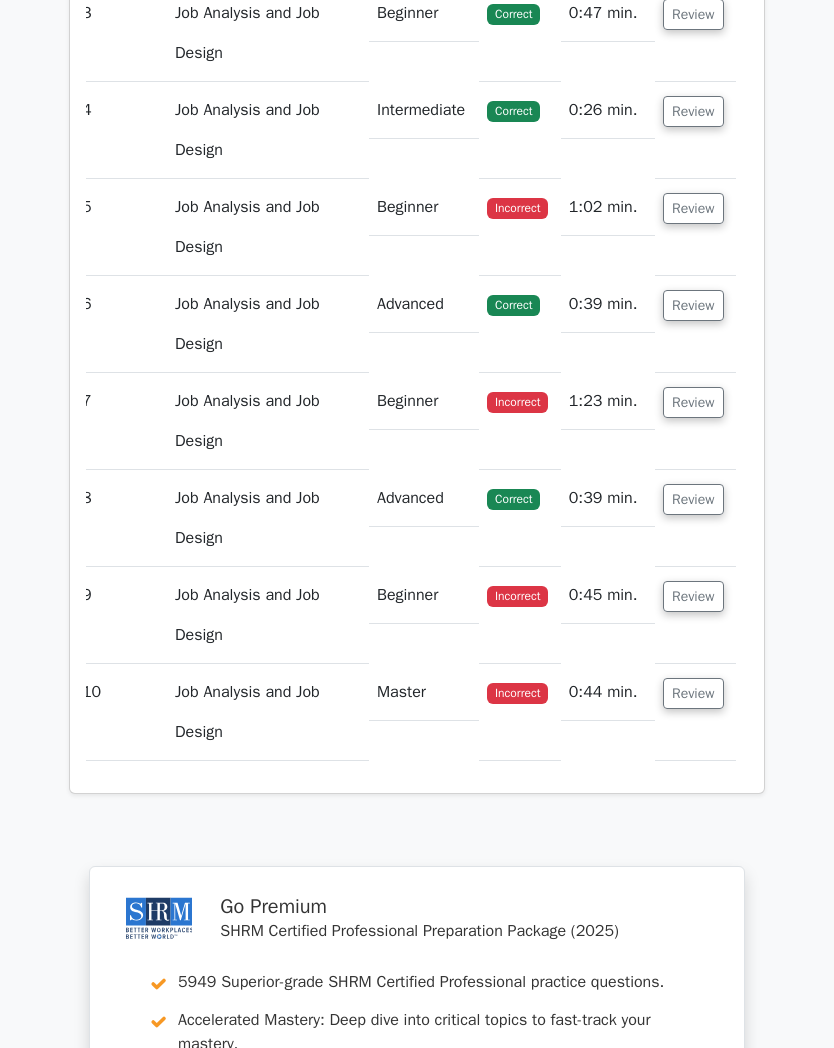 click on "Review" at bounding box center (693, 208) 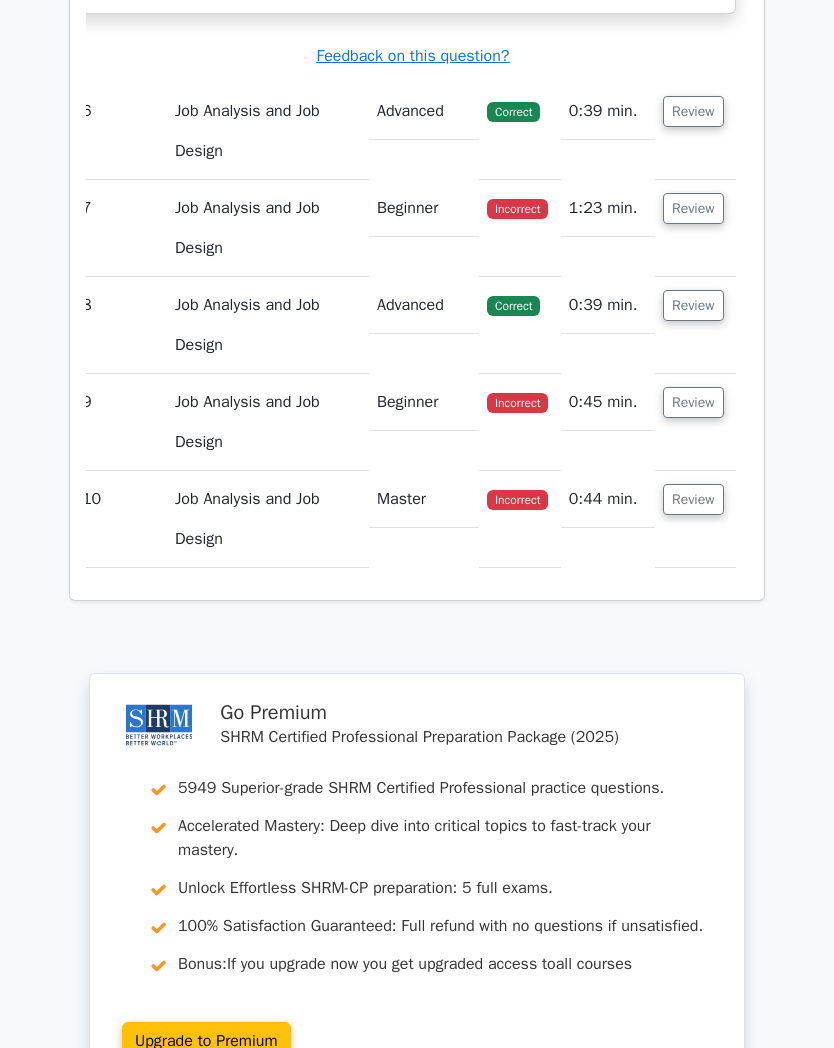 scroll, scrollTop: 3368, scrollLeft: 0, axis: vertical 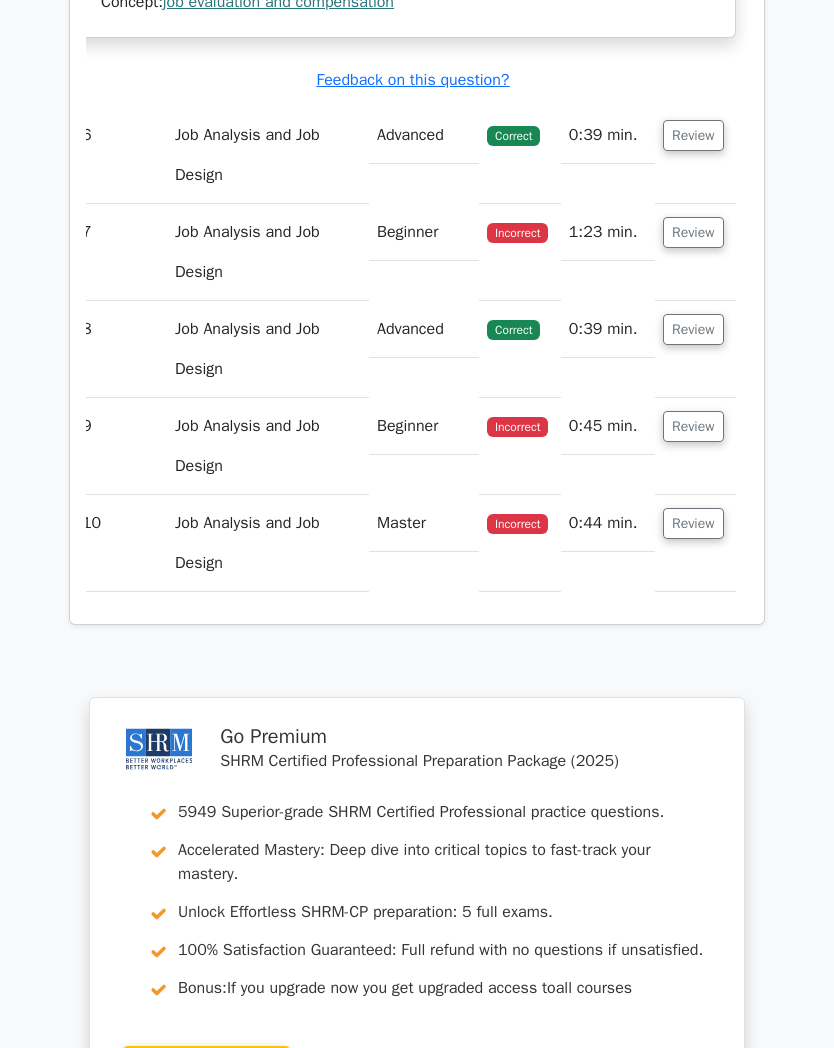 click on "Review" at bounding box center (693, 233) 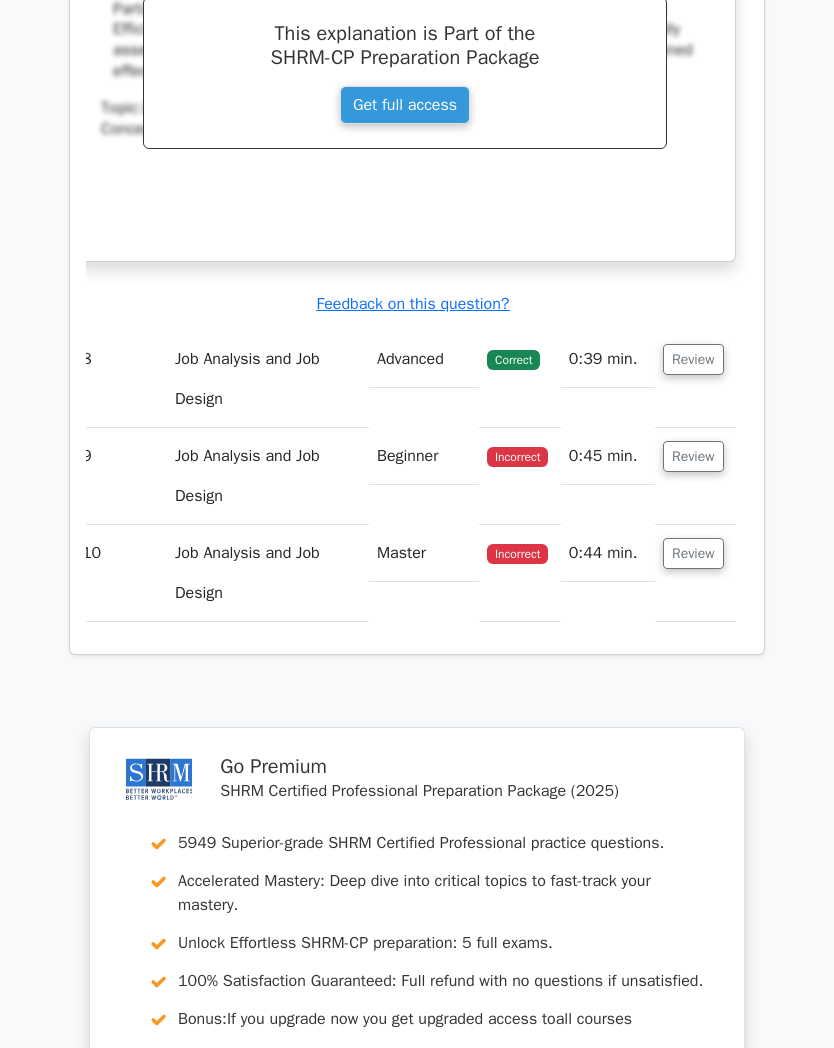scroll, scrollTop: 4143, scrollLeft: 0, axis: vertical 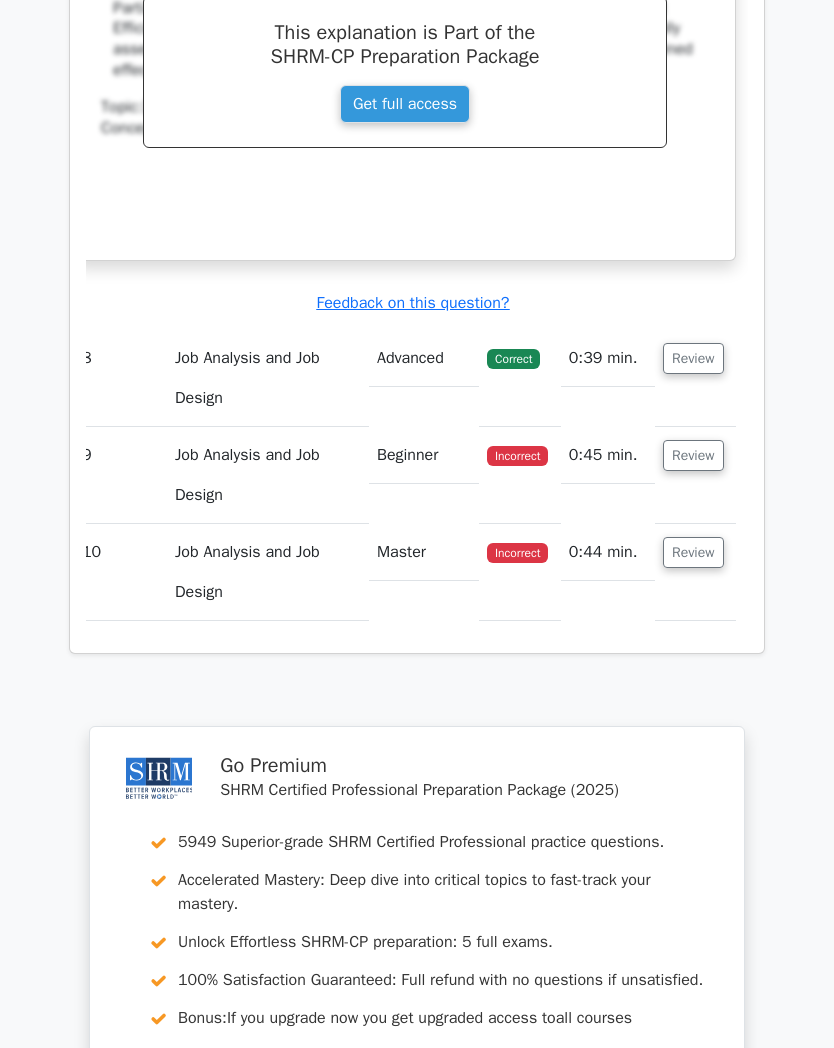 click on "Review" at bounding box center [695, 475] 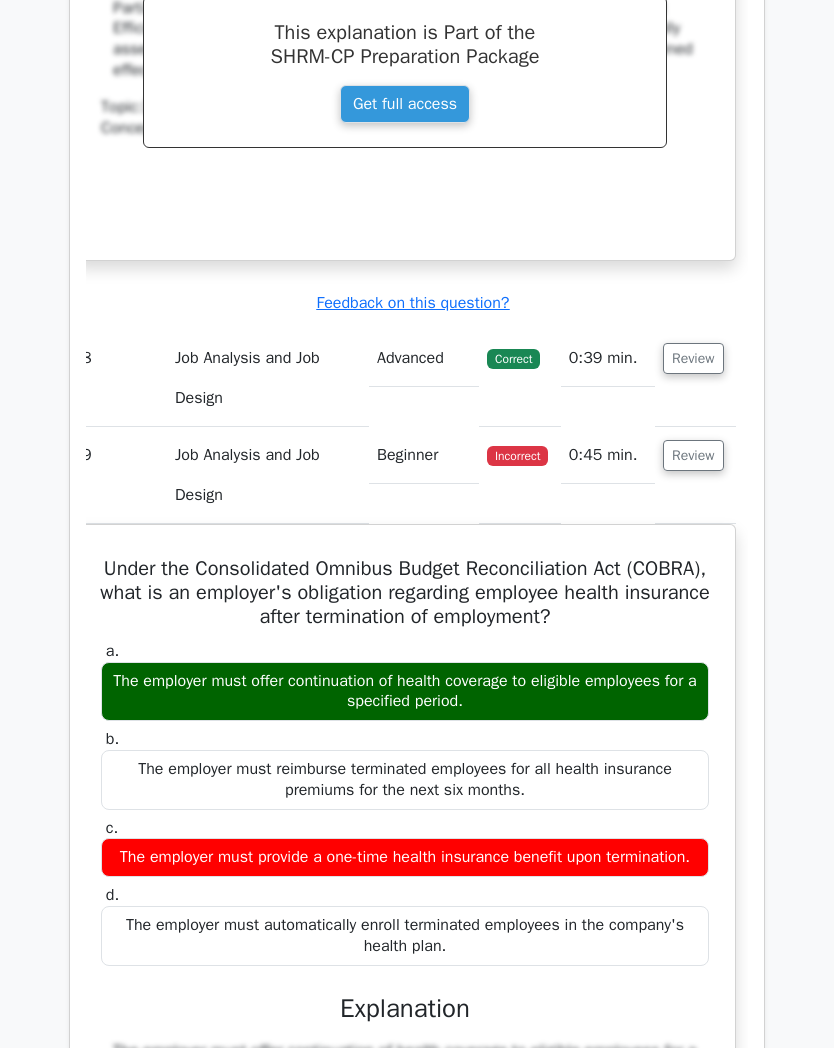 scroll, scrollTop: 0, scrollLeft: 5, axis: horizontal 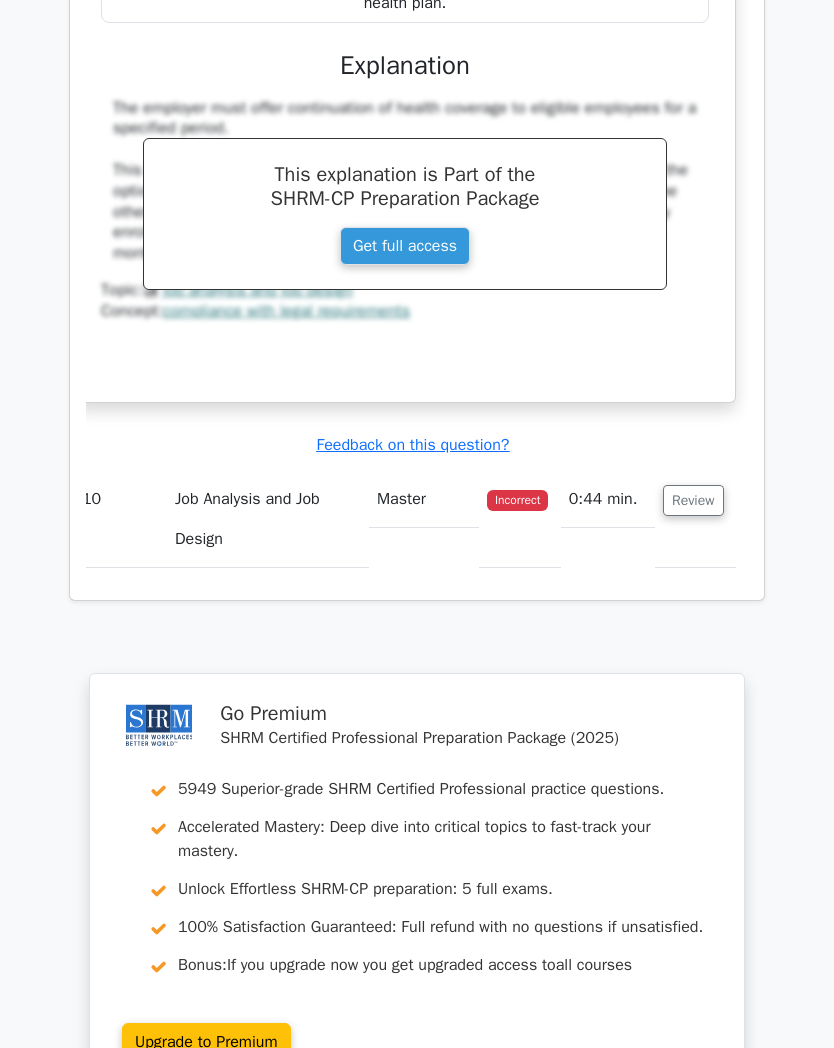 click on "Review" at bounding box center [693, 500] 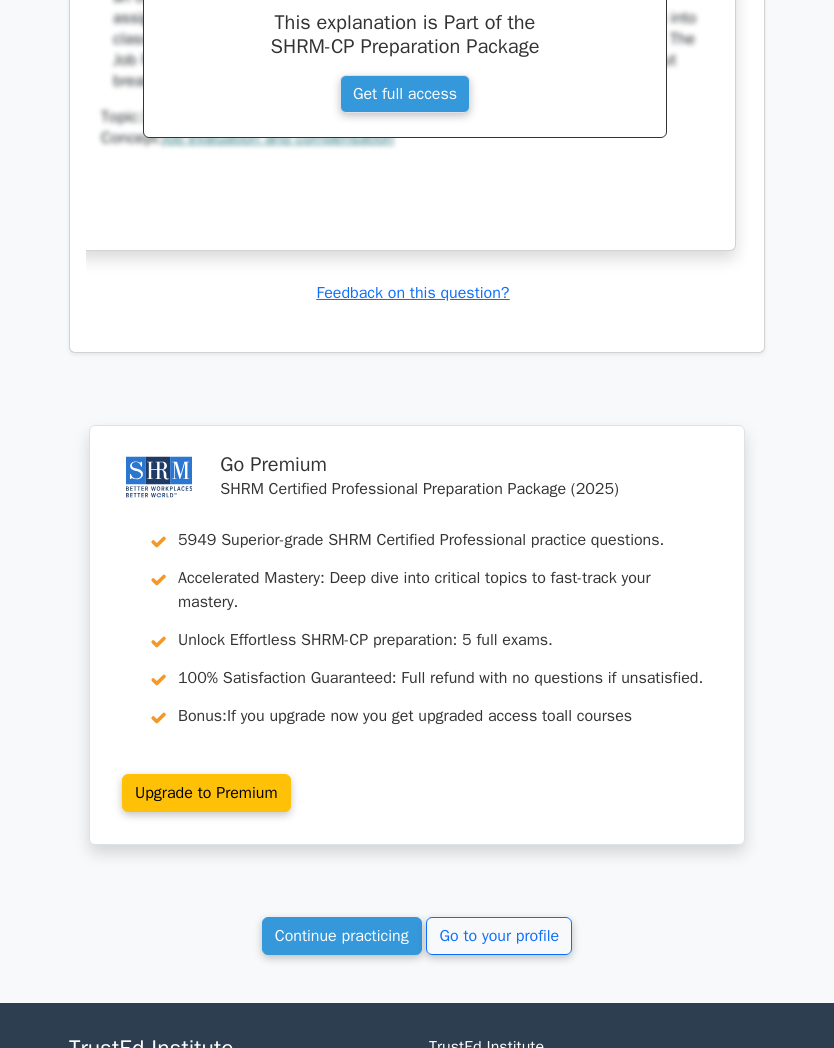 scroll, scrollTop: 6312, scrollLeft: 0, axis: vertical 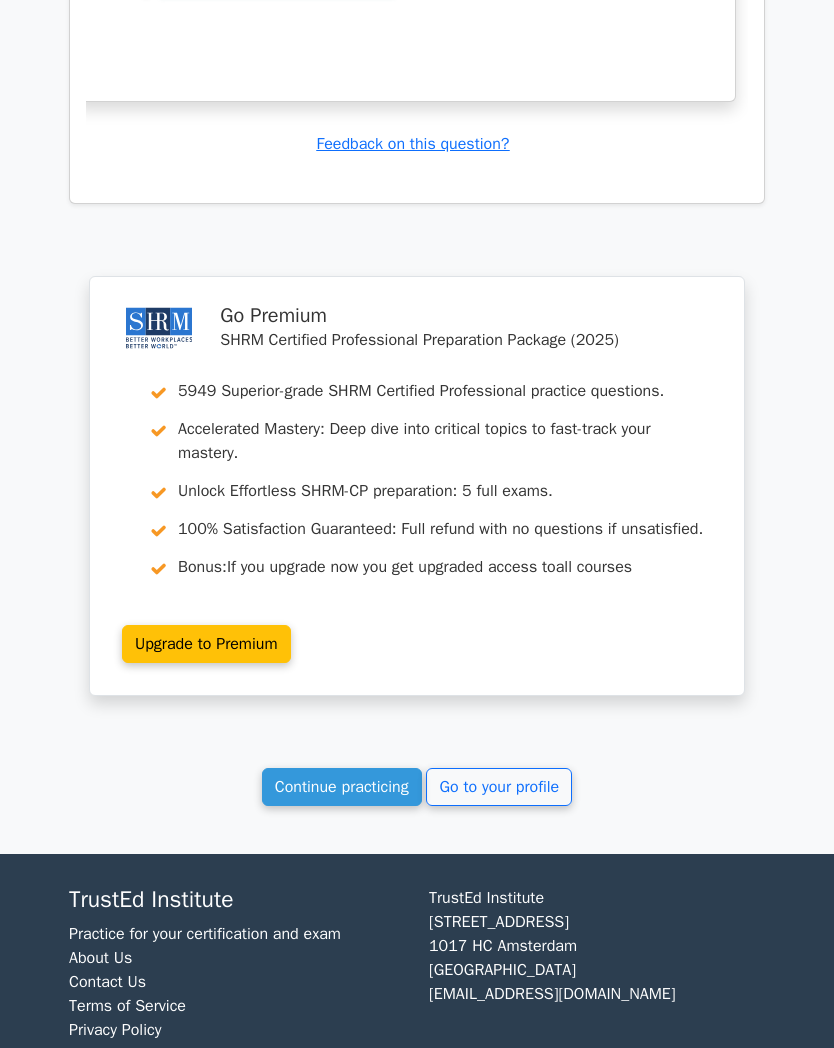 click on "Go to your profile" at bounding box center (499, 787) 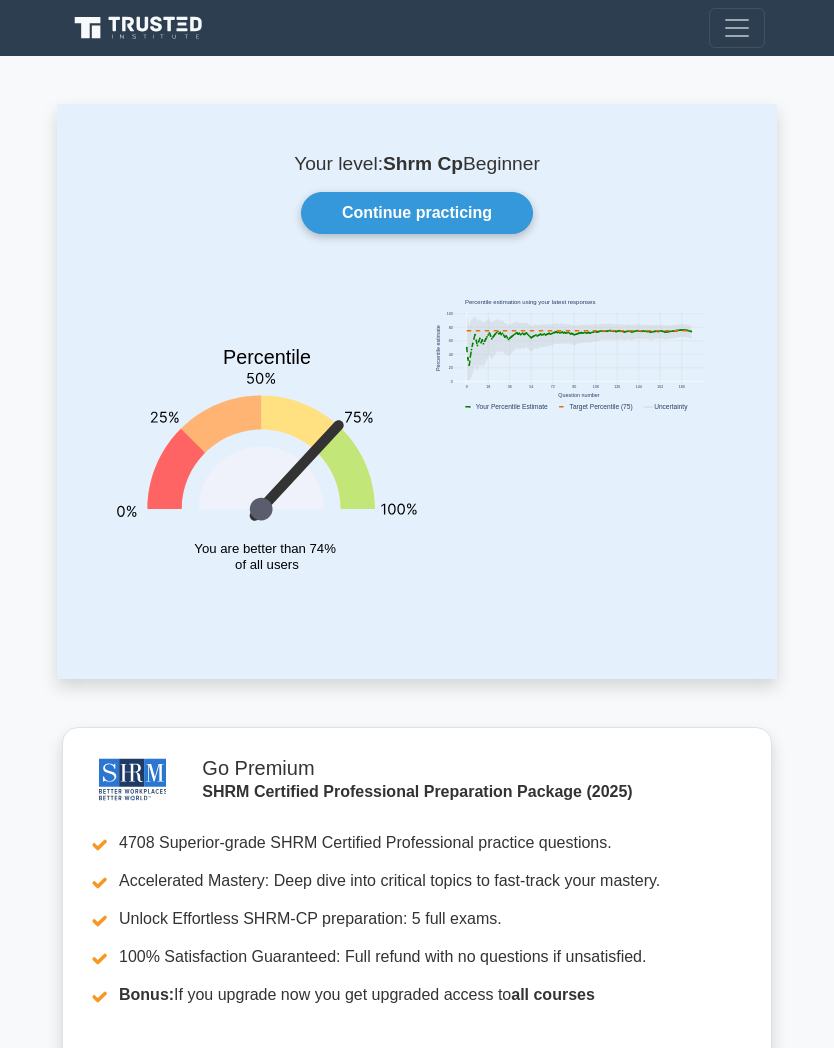 scroll, scrollTop: 0, scrollLeft: 0, axis: both 